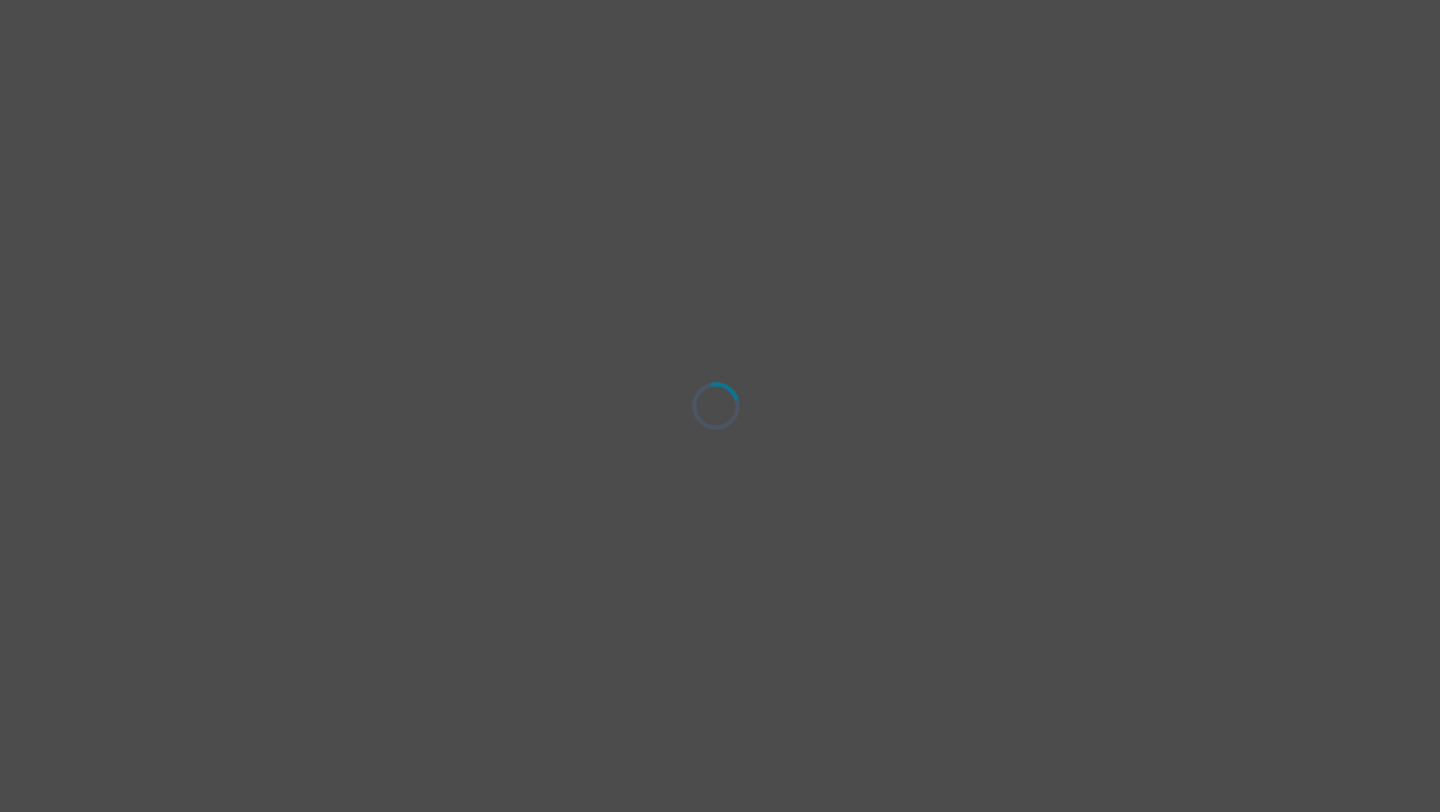 scroll, scrollTop: 0, scrollLeft: 0, axis: both 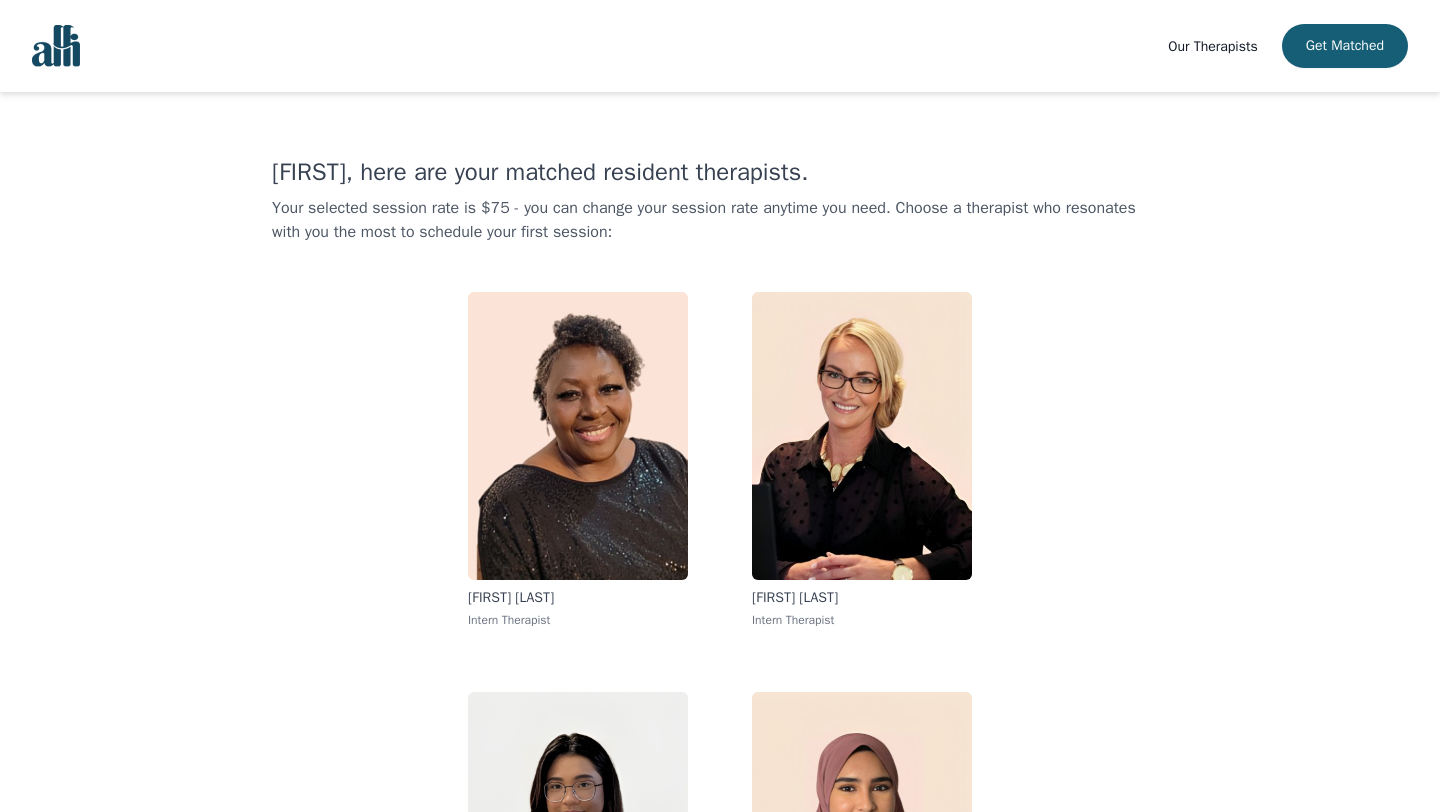 click on "[FIRST], here are your matched resident therapists. Your selected session rate is $75 - you can change your session rate anytime you need. Choose a therapist who resonates with you the most to schedule your first session: [FIRST] [LAST] Intern Therapist [FIRST] [LAST] Intern Therapist [FIRST] [LAST] Intern Therapist [FIRST] [LAST] Intern Therapist" at bounding box center (720, 568) 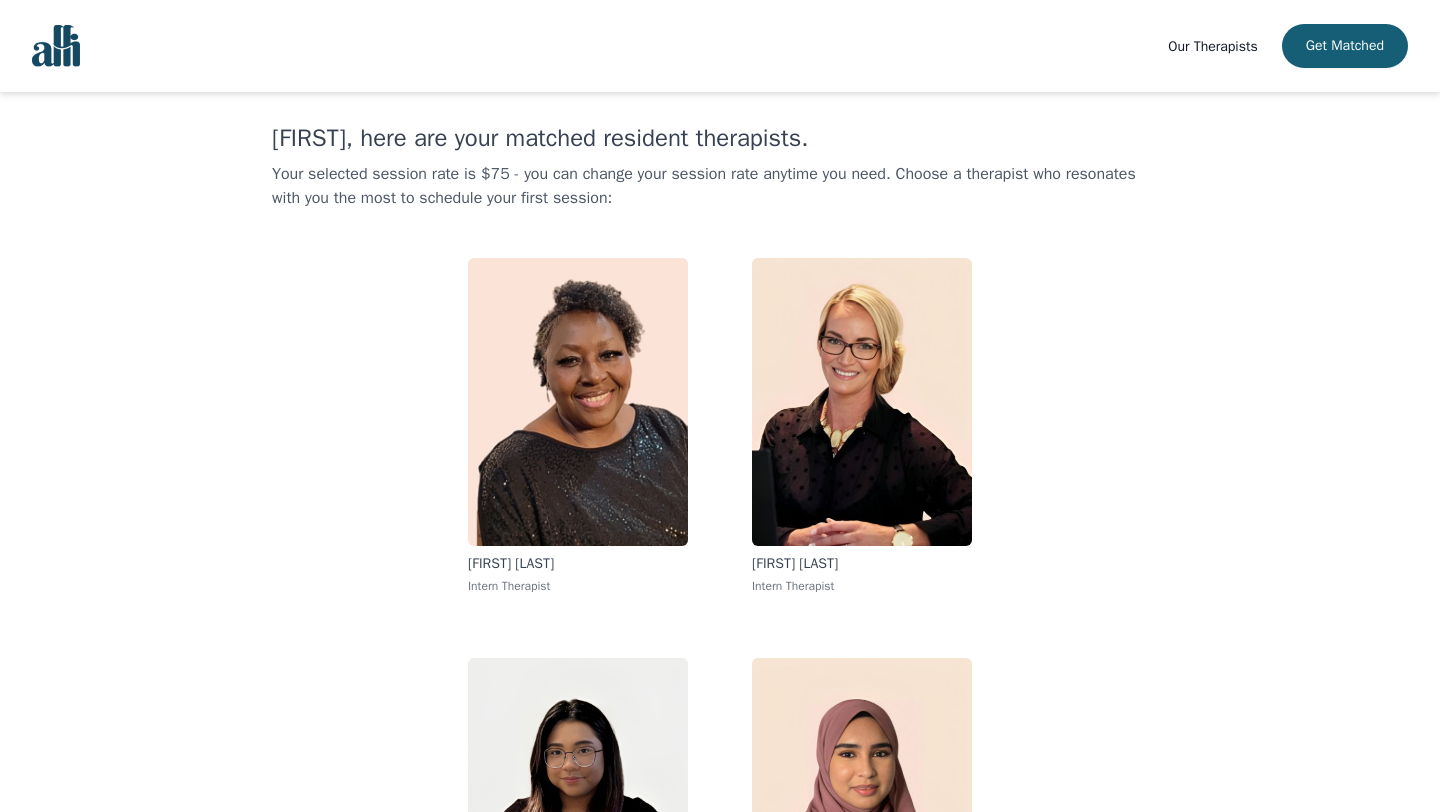 scroll, scrollTop: 40, scrollLeft: 0, axis: vertical 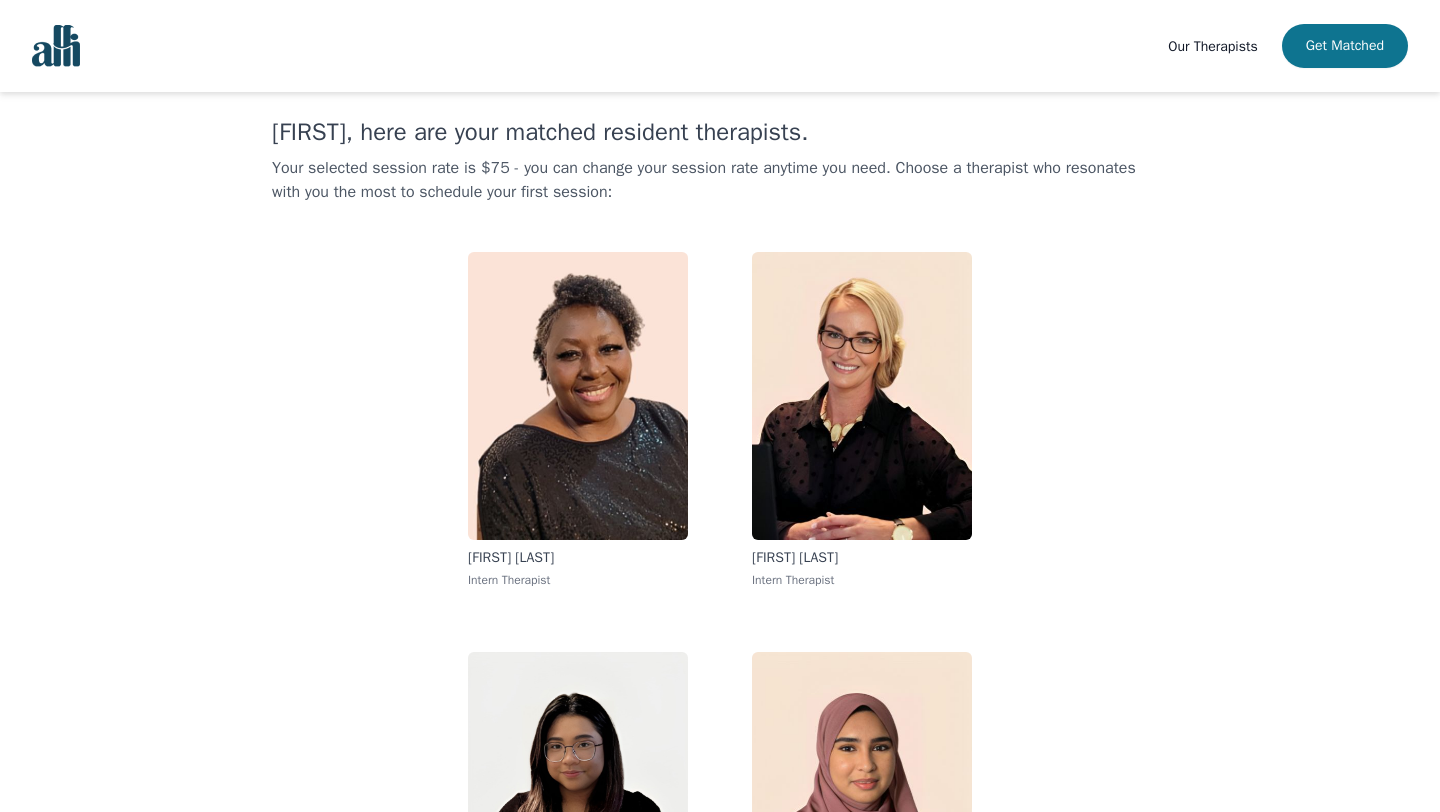 click on "Get Matched" at bounding box center (1345, 46) 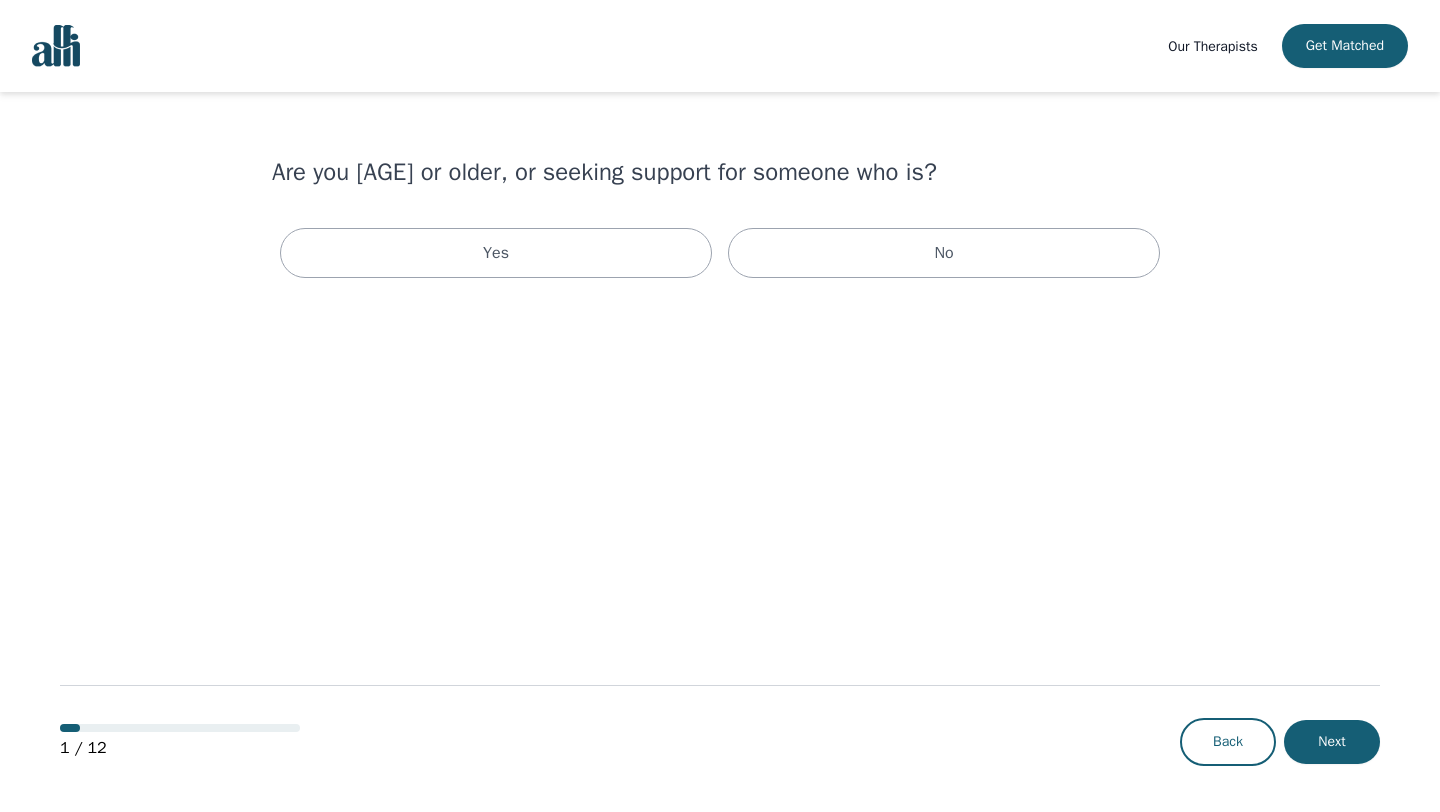 scroll, scrollTop: 0, scrollLeft: 0, axis: both 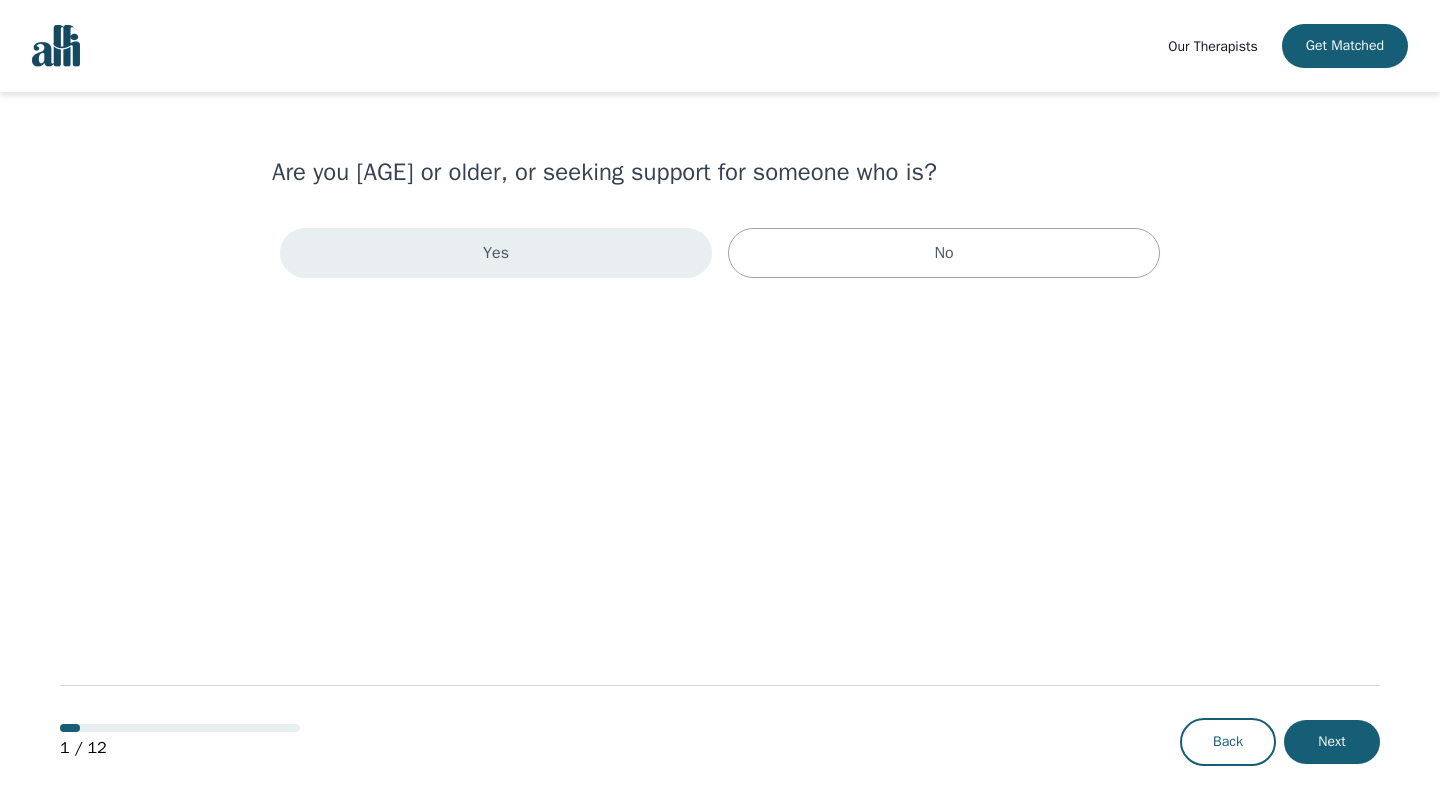 click on "Yes" at bounding box center (496, 253) 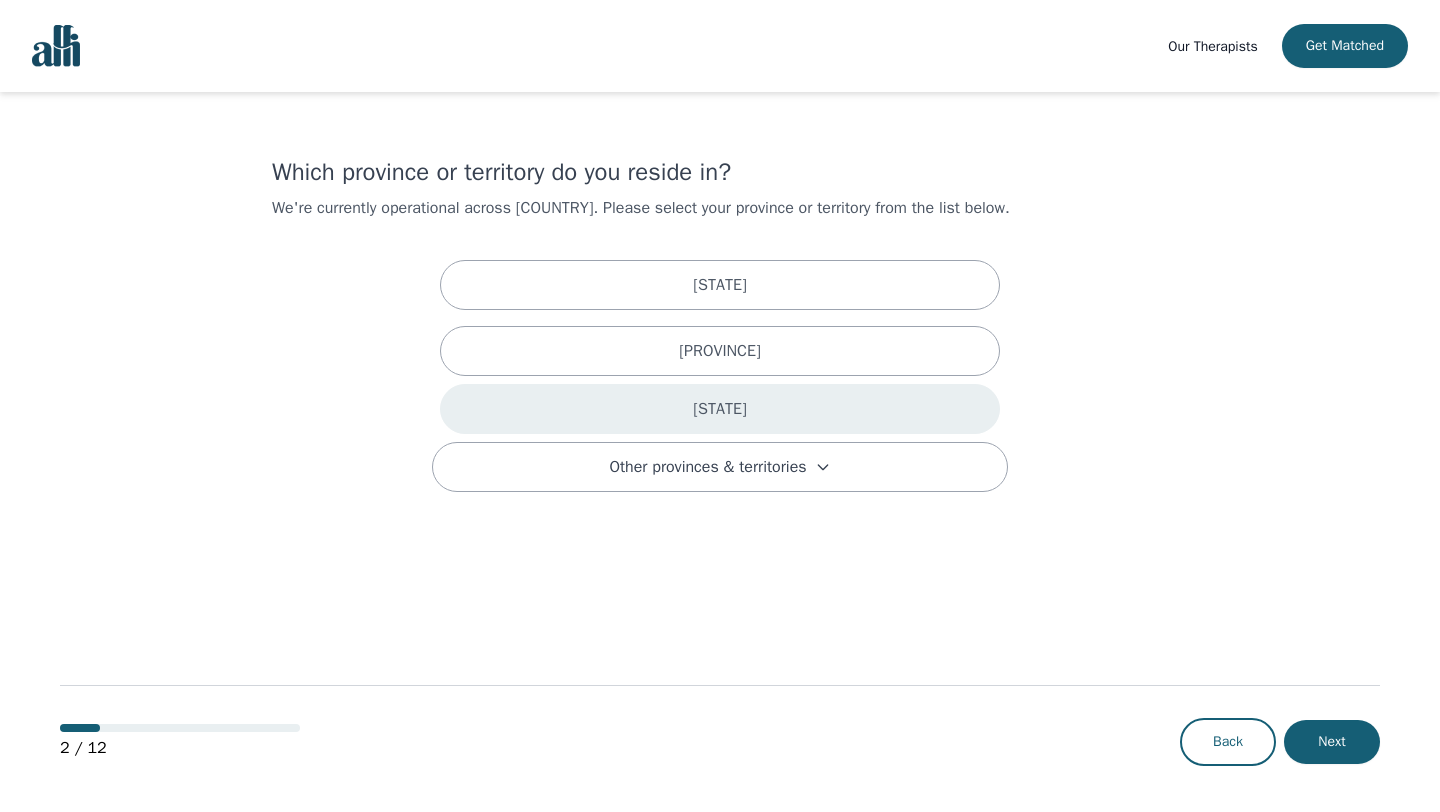 click on "[STATE]" at bounding box center (720, 409) 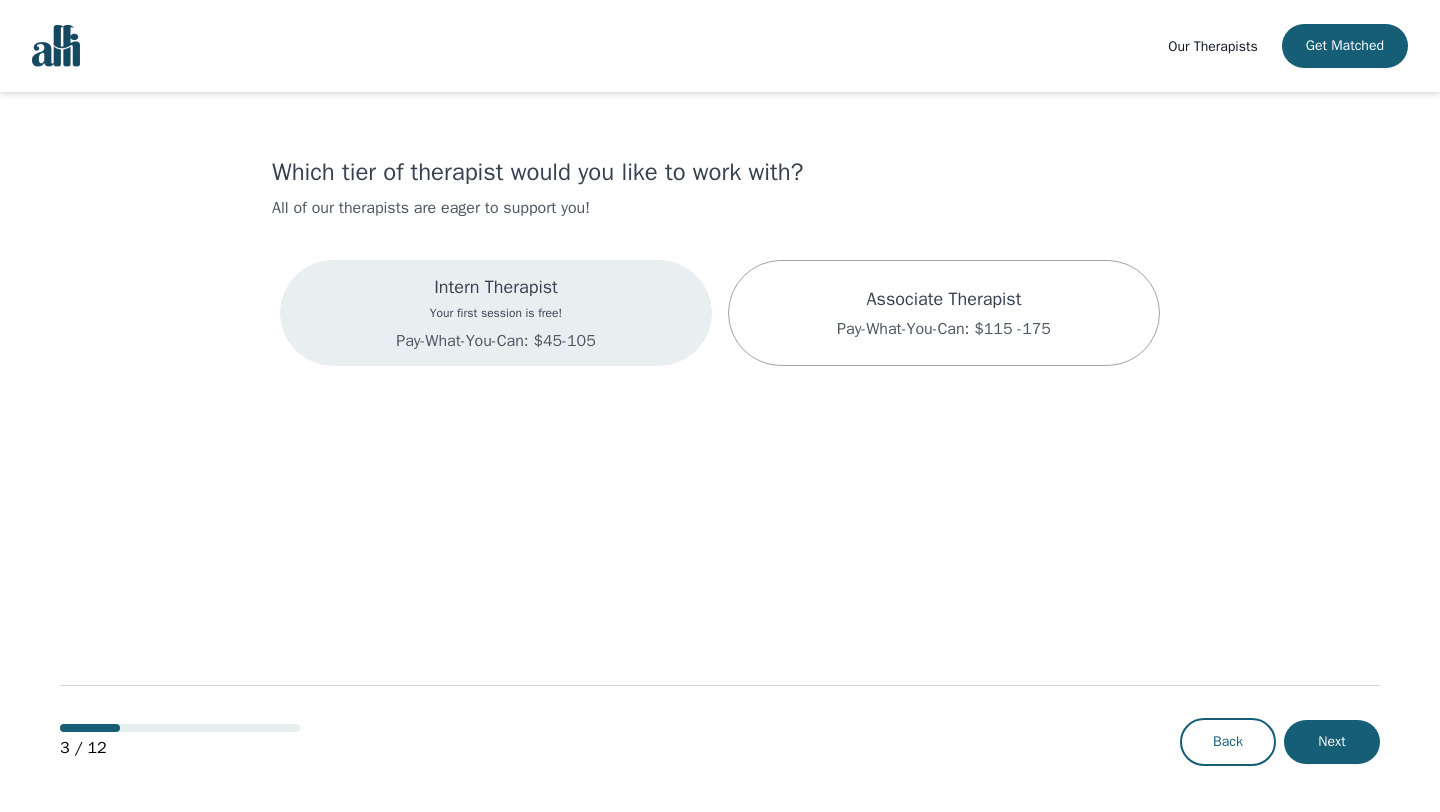 click on "Your first session is free!" at bounding box center [495, 313] 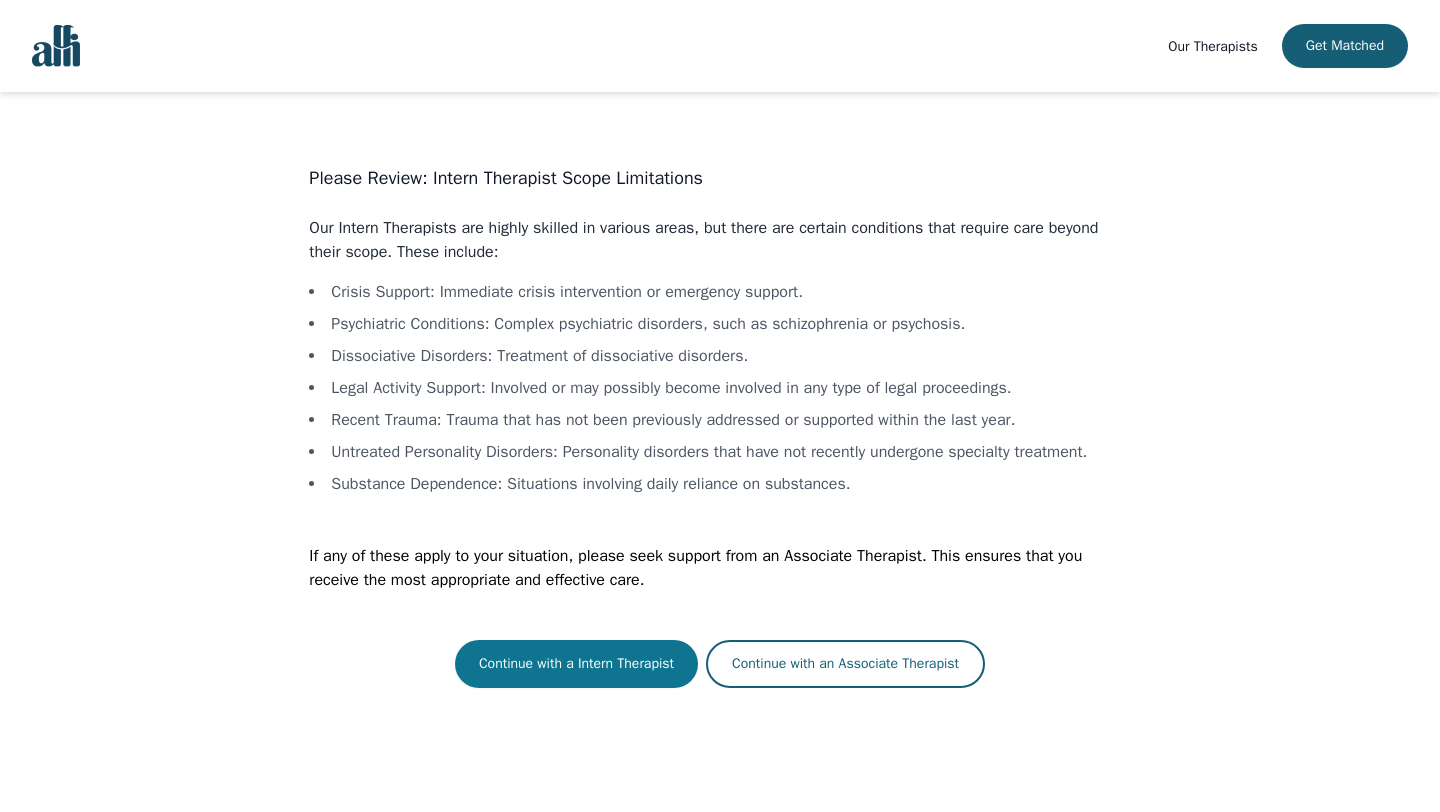 click on "Continue with a Intern Therapist" at bounding box center (576, 664) 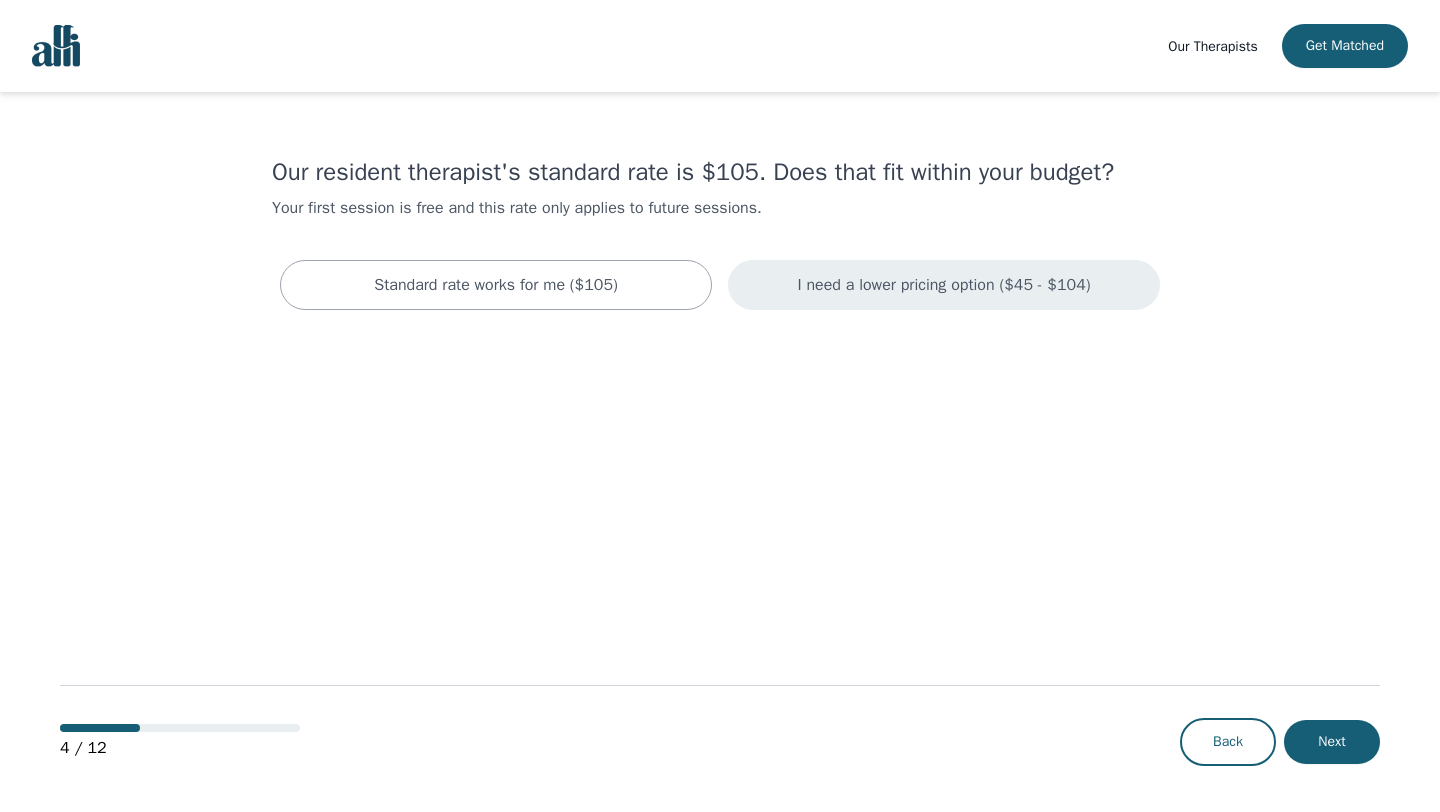 click on "I need a lower pricing option ($45 - $104)" at bounding box center [496, 285] 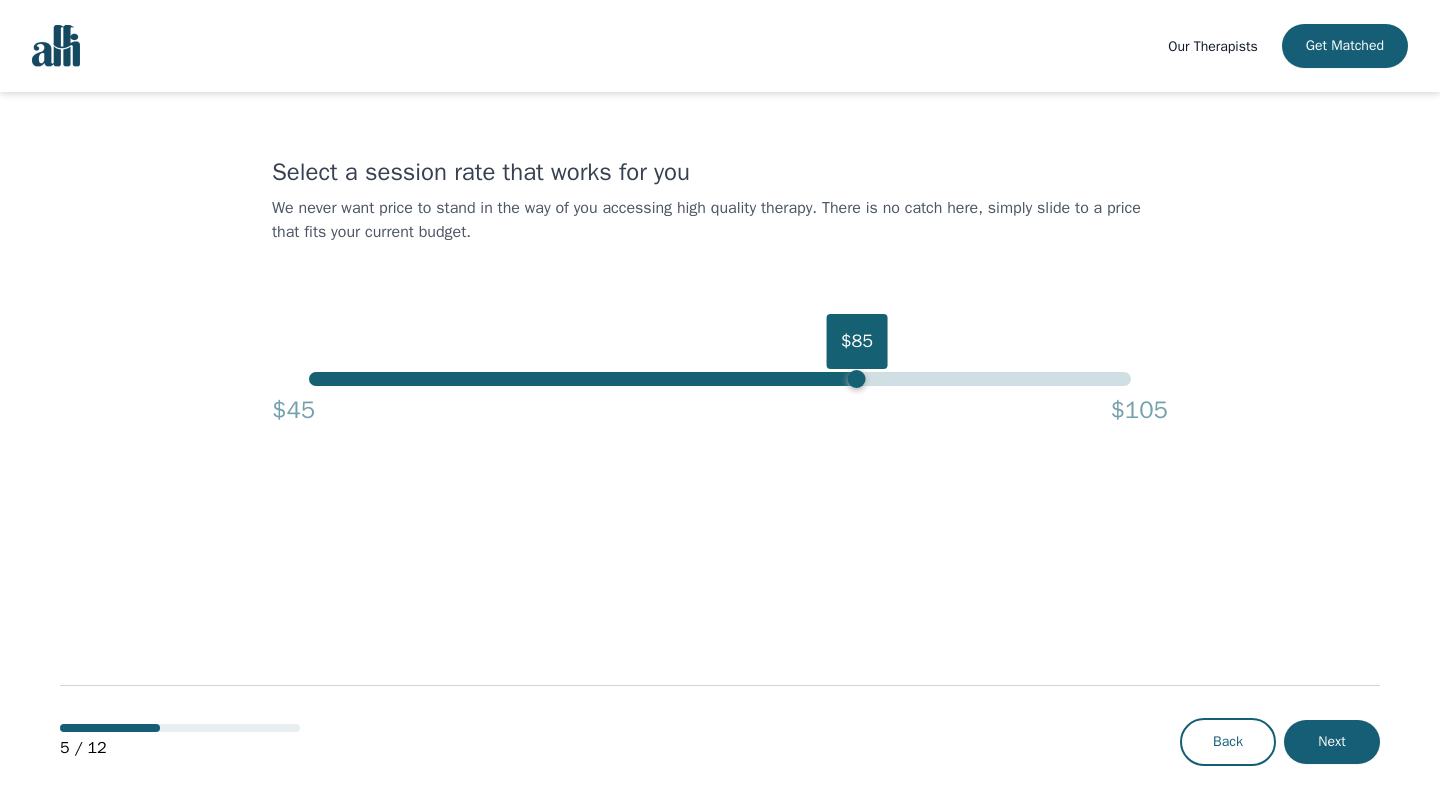 drag, startPoint x: 1131, startPoint y: 385, endPoint x: 859, endPoint y: 372, distance: 272.3105 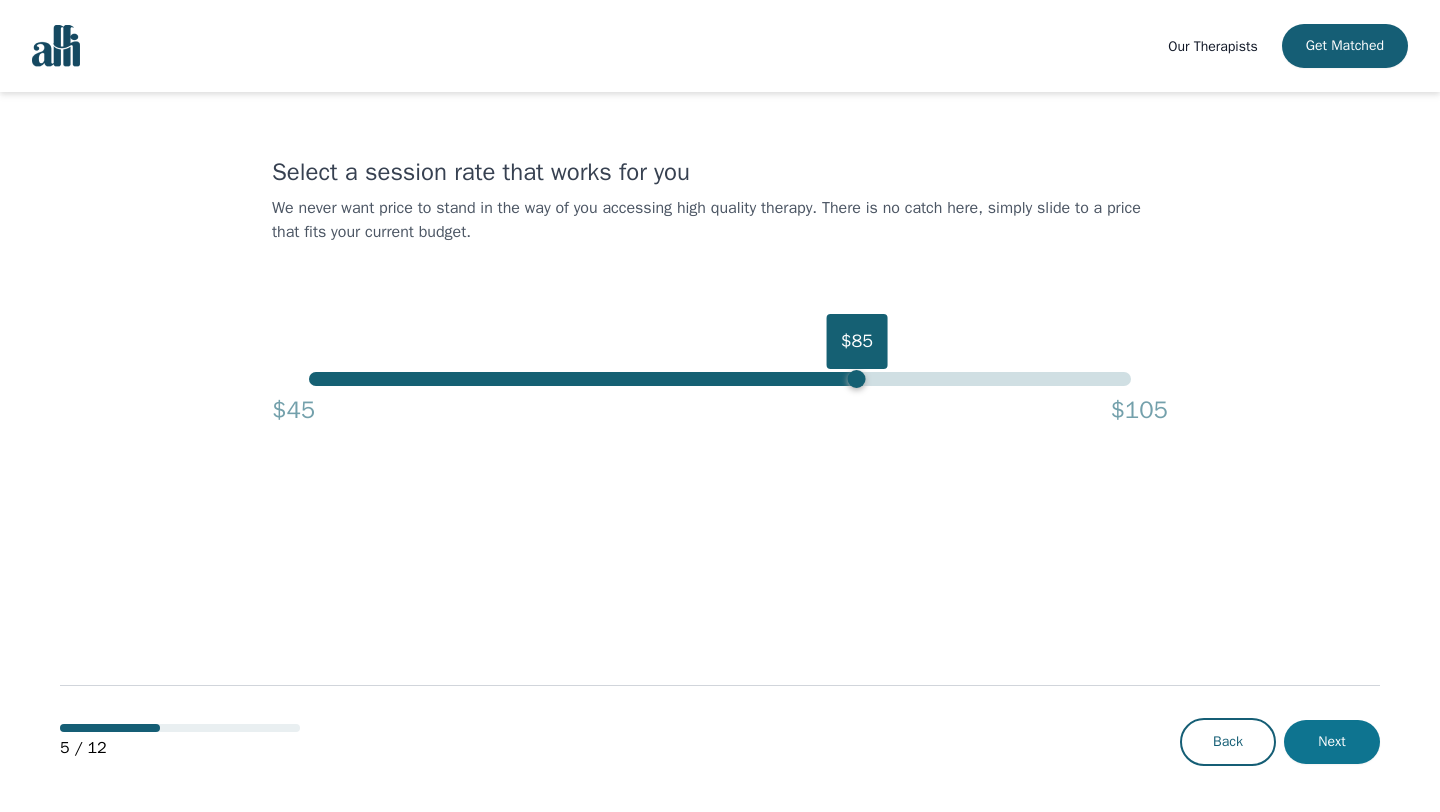 click on "Next" at bounding box center [1332, 742] 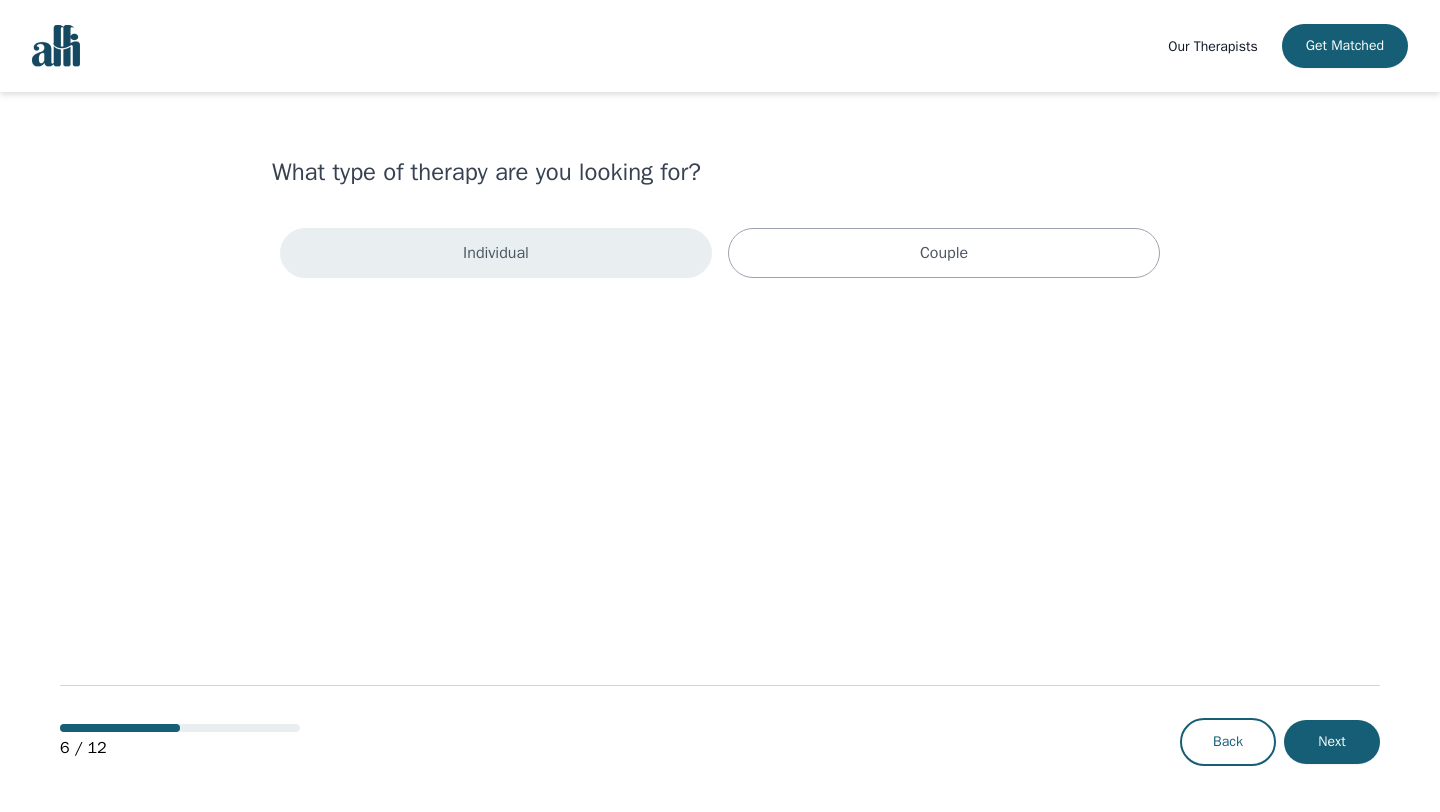 click on "Individual" at bounding box center (496, 253) 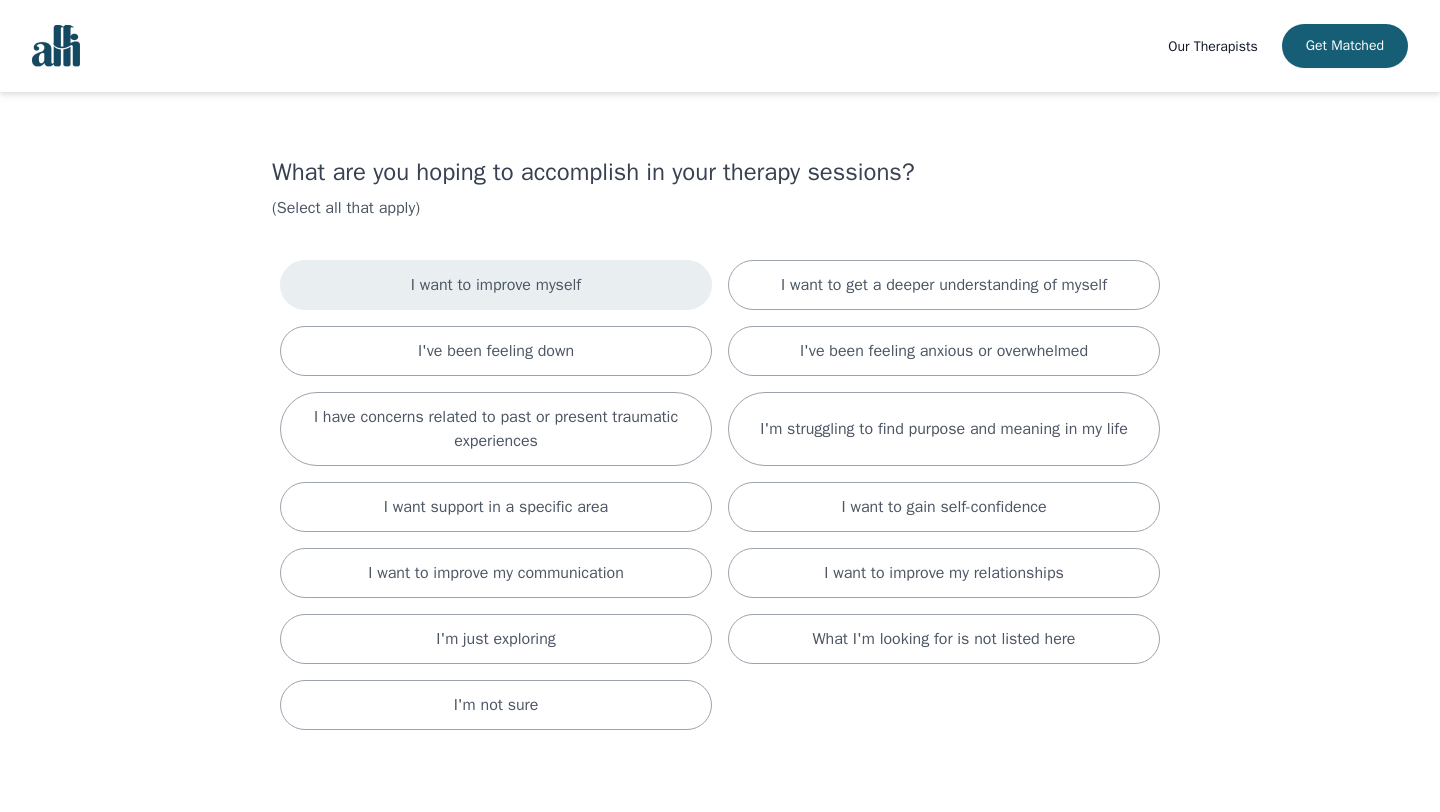 click on "I want to improve myself" at bounding box center (496, 285) 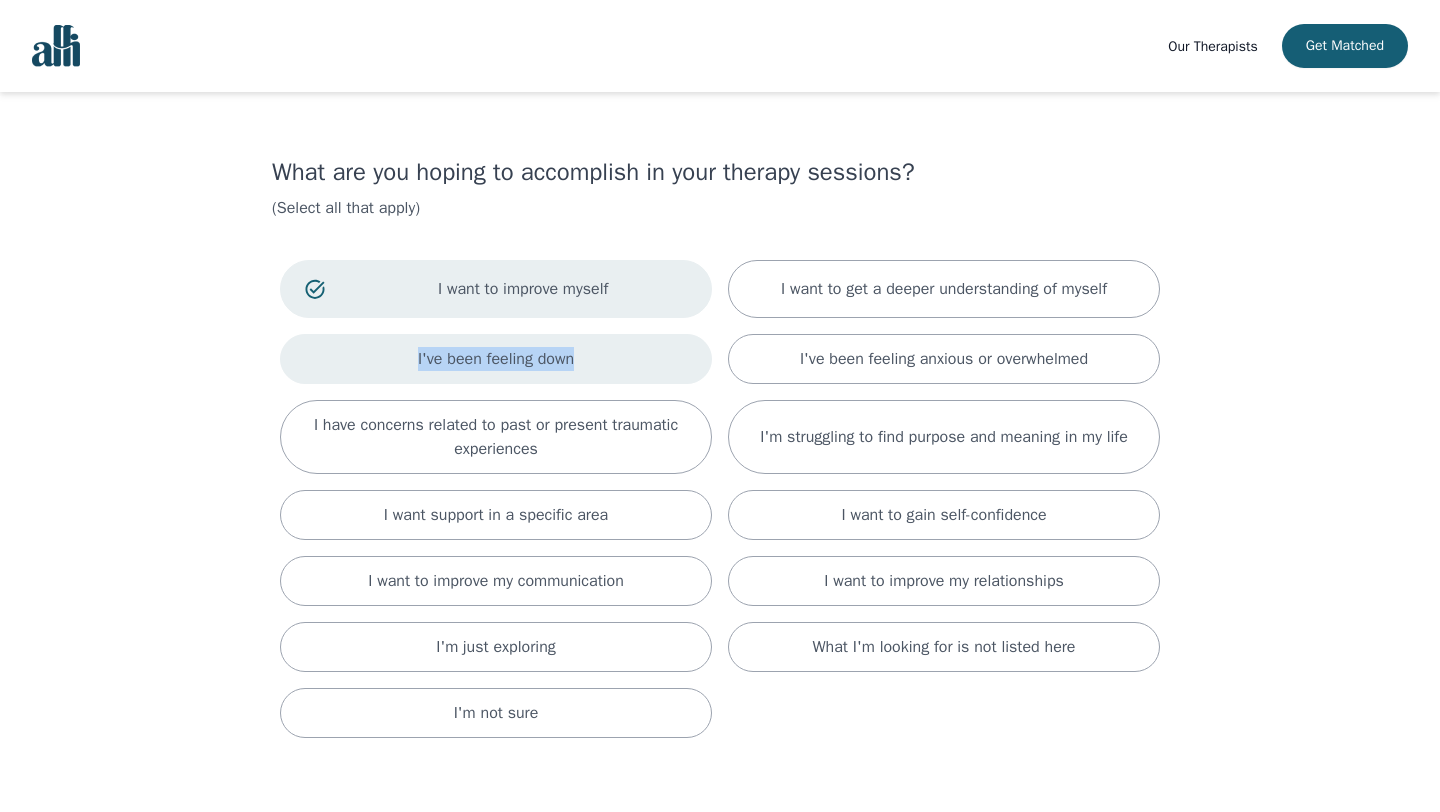 click on "I've been feeling down" at bounding box center (496, 359) 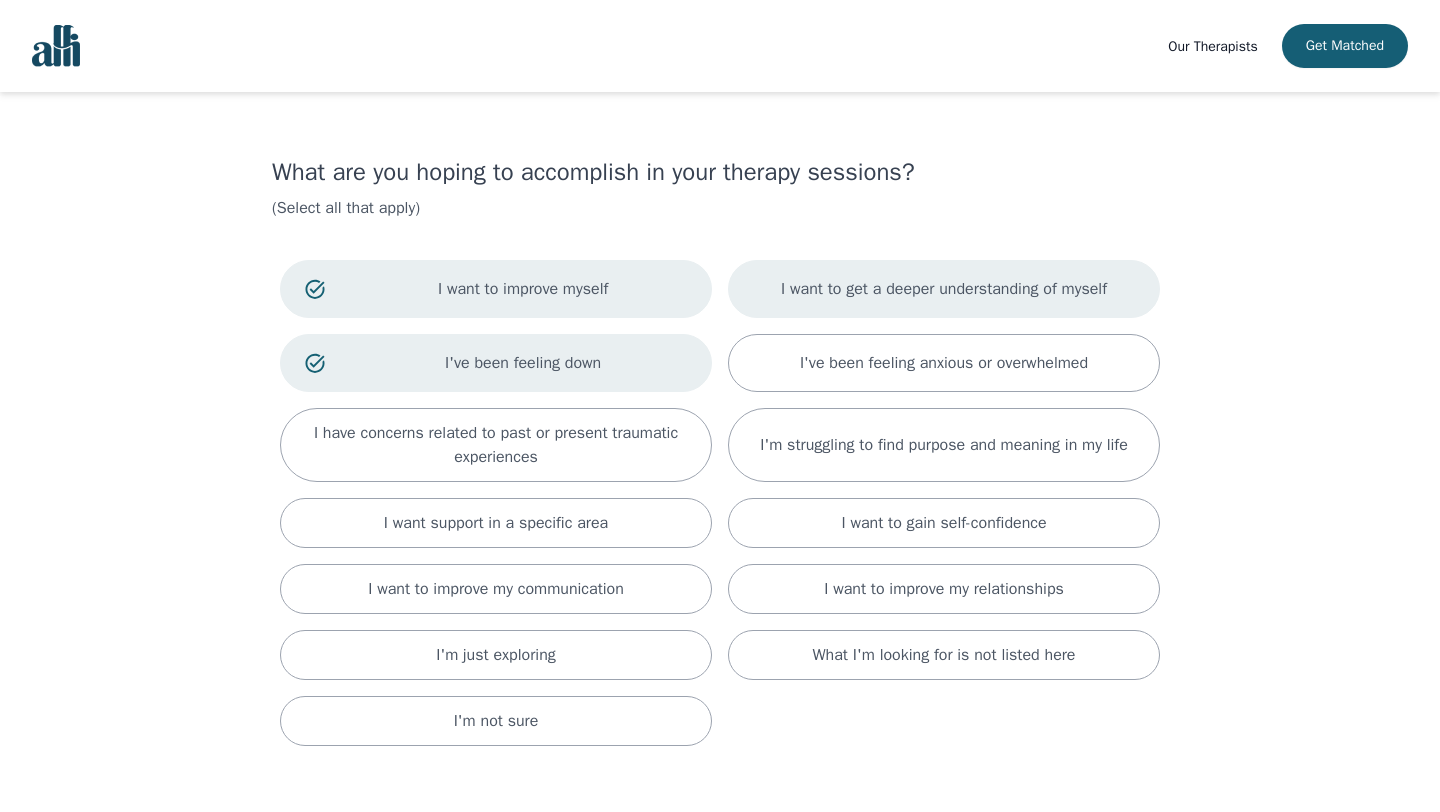 click on "I want to get a deeper understanding of myself" at bounding box center (944, 289) 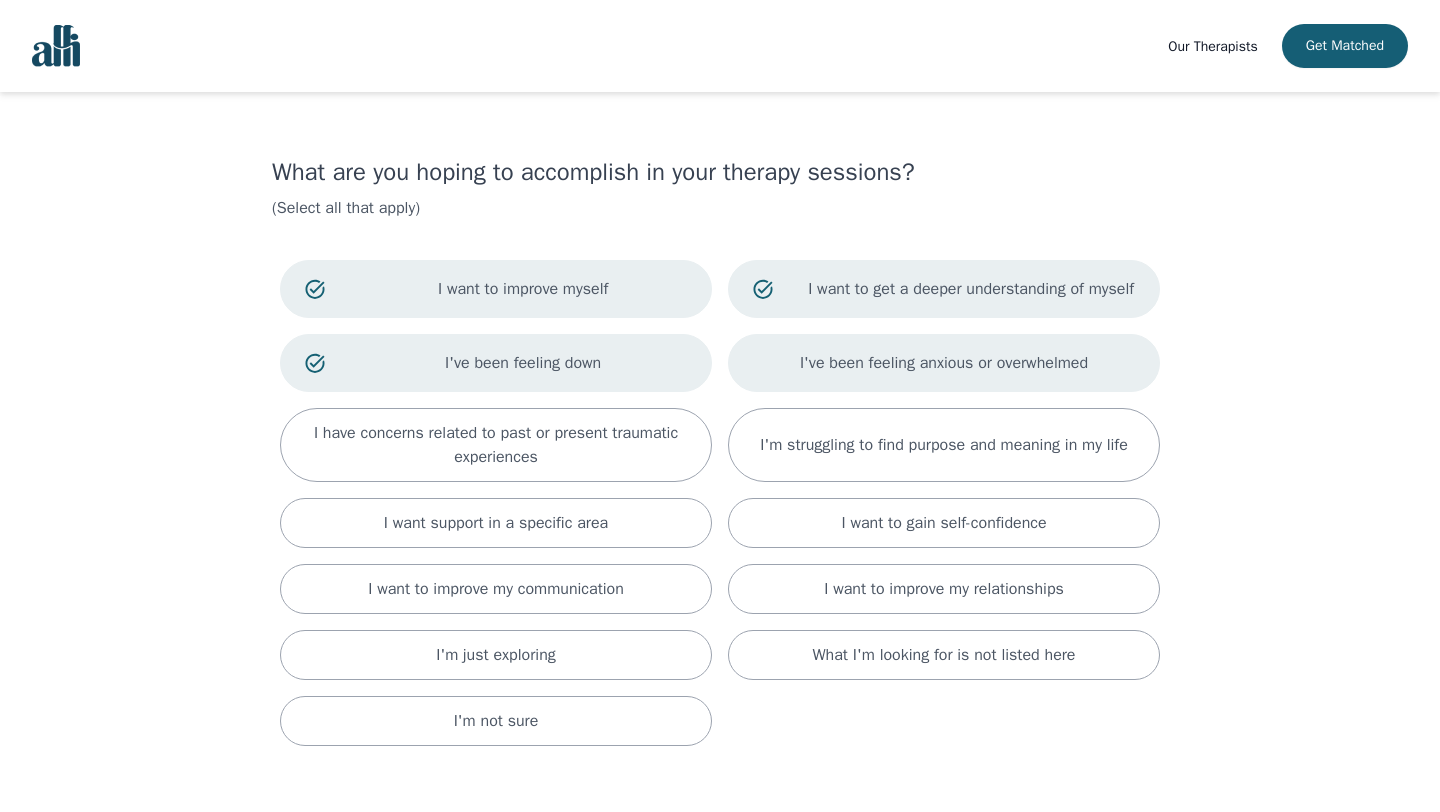 click on "I've been feeling anxious or overwhelmed" at bounding box center [944, 363] 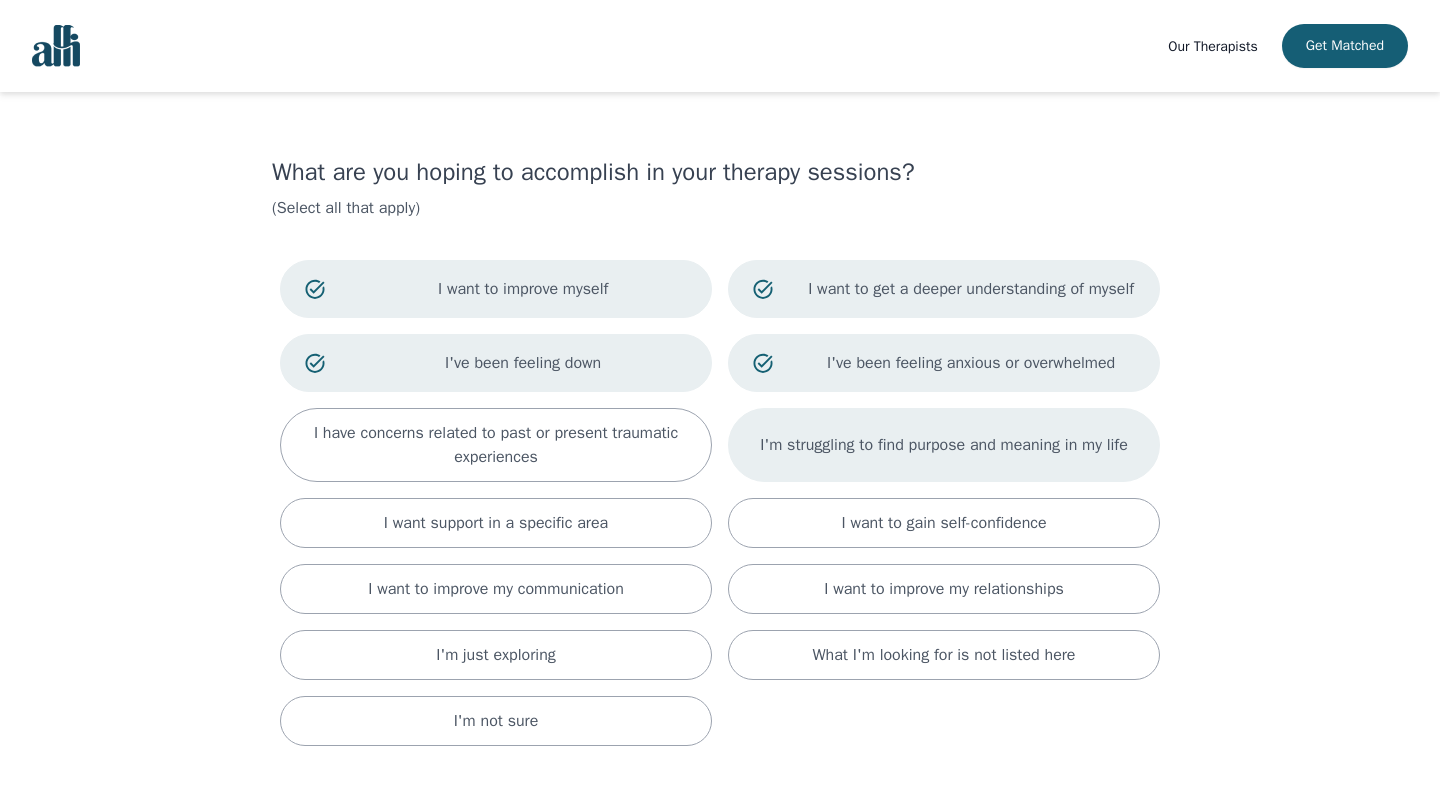 click on "I'm struggling to find purpose and meaning in my life" at bounding box center [496, 445] 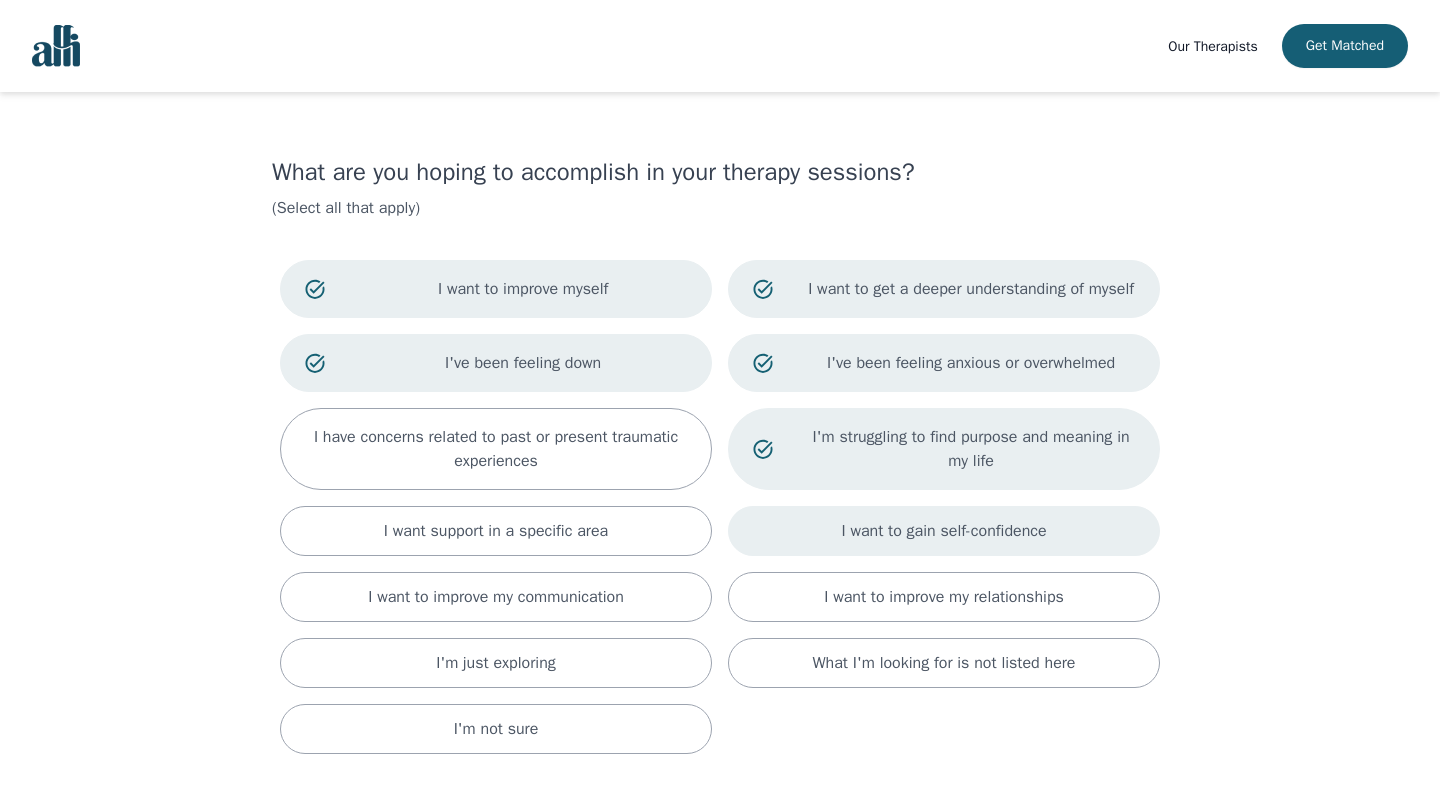 click on "I want to gain self-confidence" at bounding box center [944, 531] 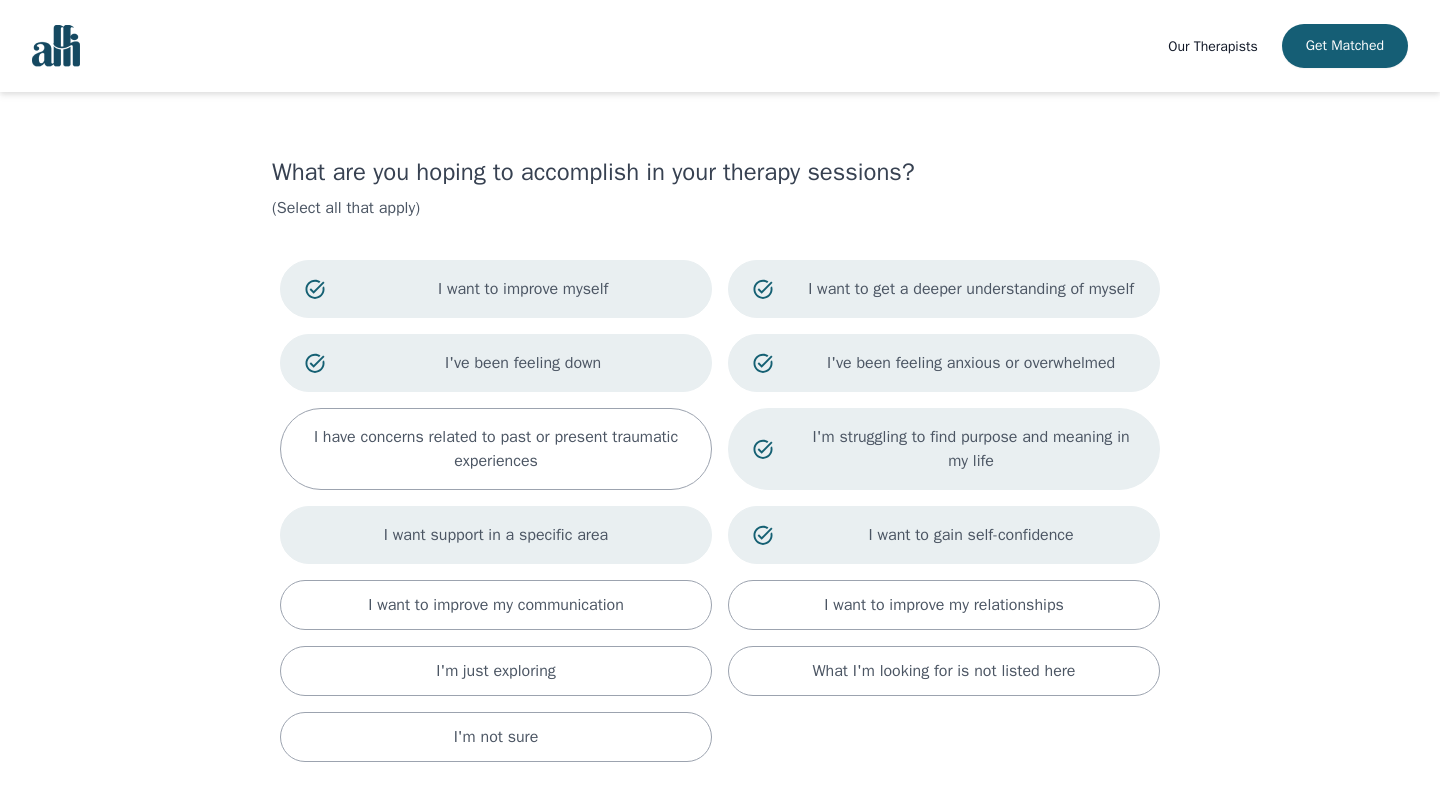 click on "I want support in a specific area" at bounding box center [496, 449] 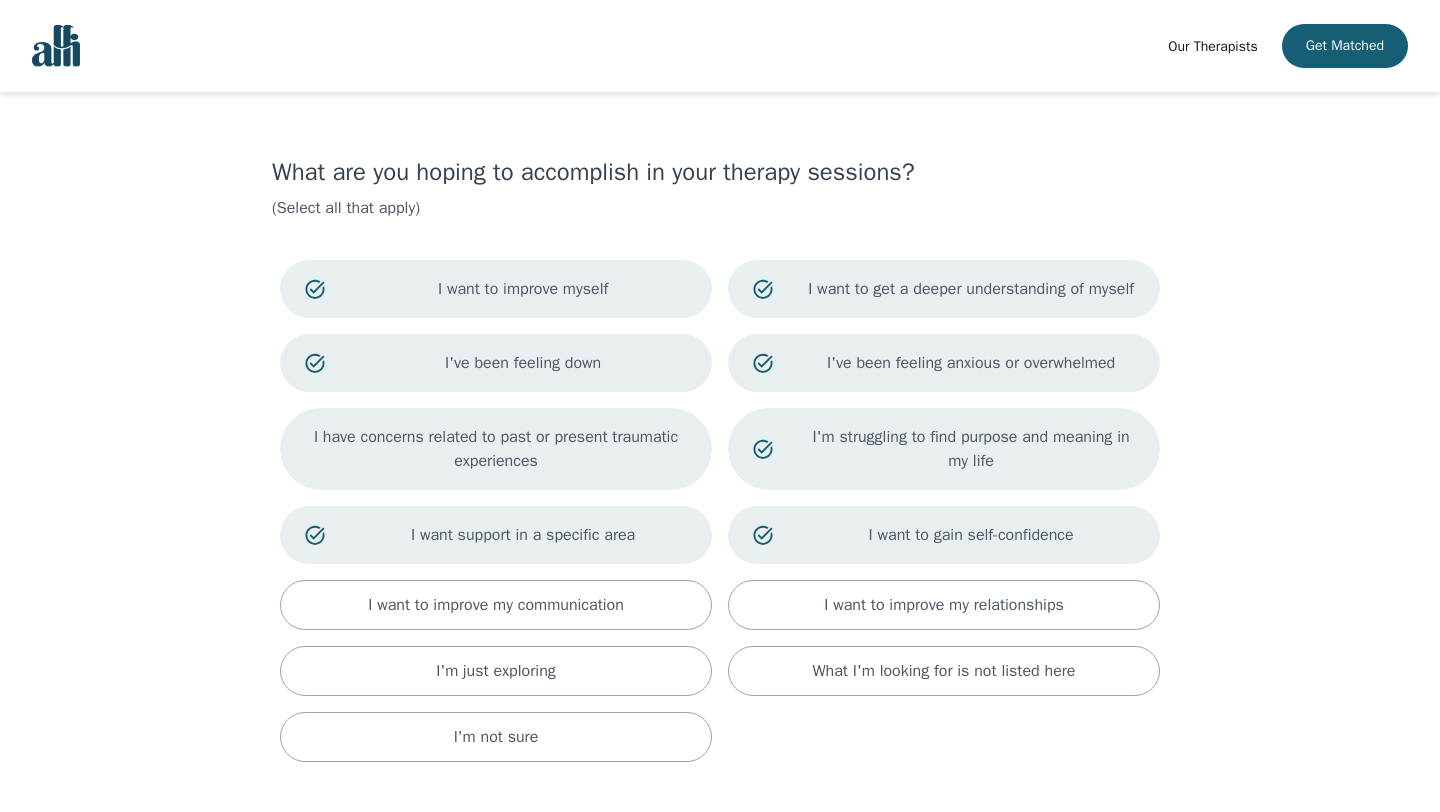 click on "I have concerns related to past or present traumatic experiences" at bounding box center (496, 449) 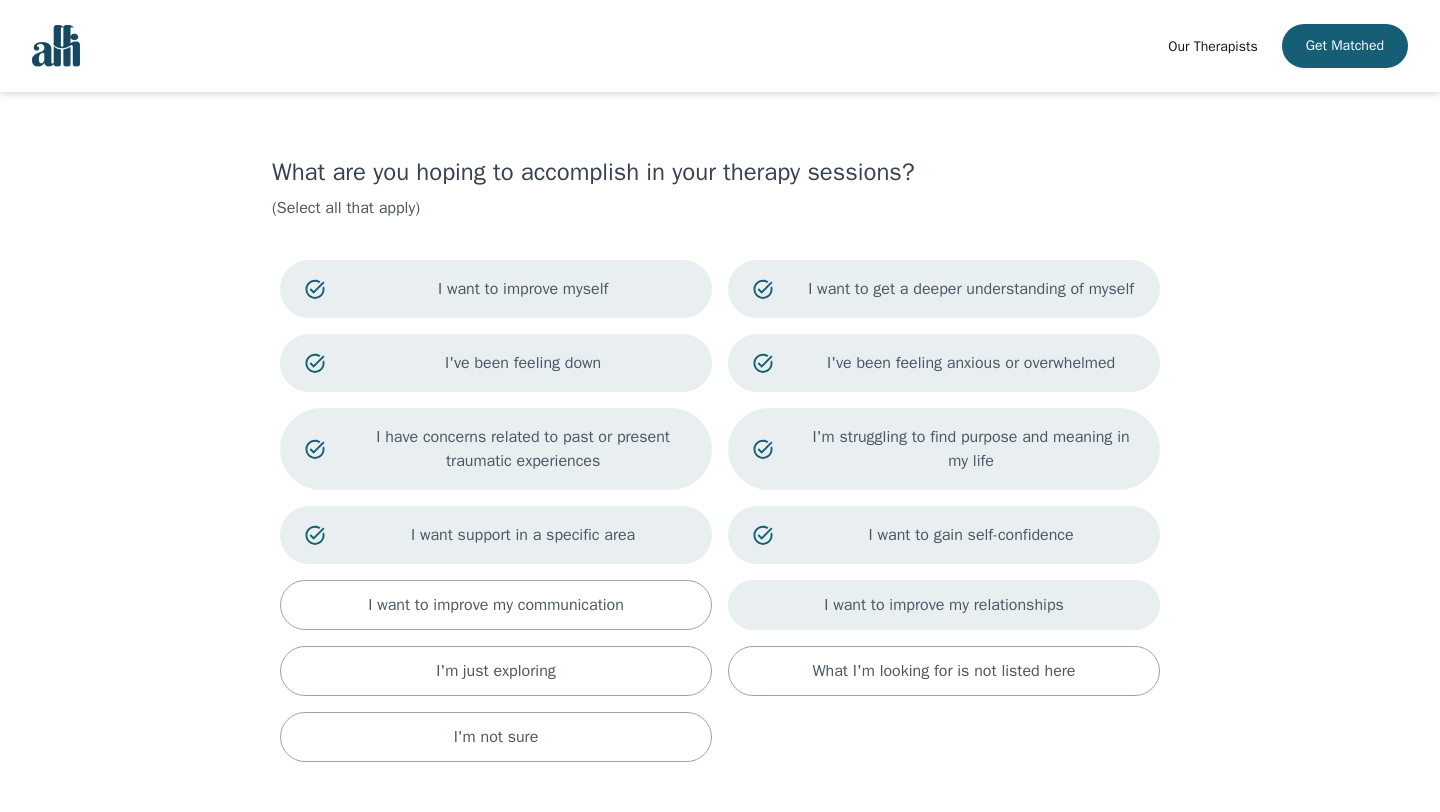 click on "I want to improve my relationships" at bounding box center (944, 605) 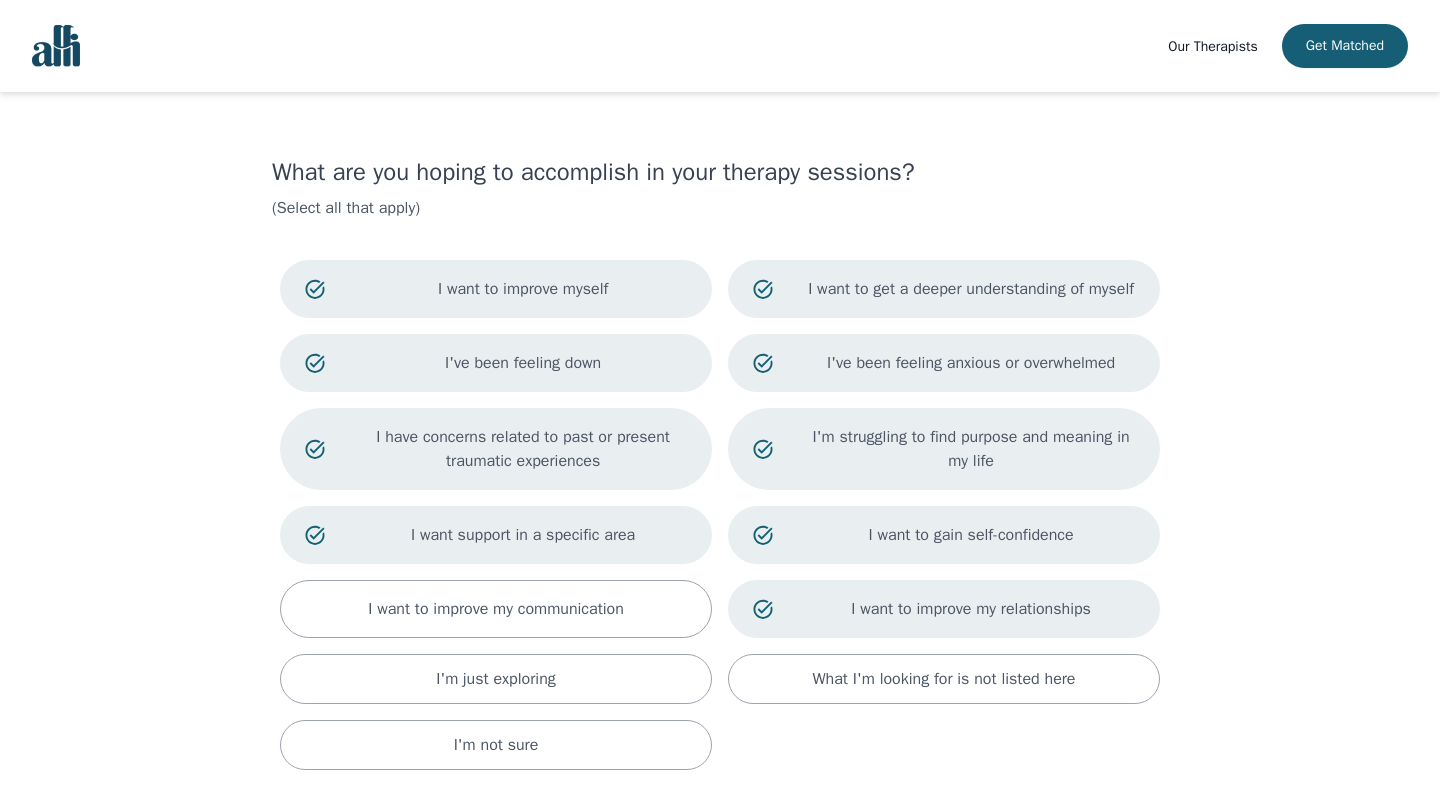 click on "What are you hoping to accomplish in your therapy sessions? (Select all that apply) I want to improve myself I want to get a deeper understanding of myself I've been feeling down I've been feeling anxious or overwhelmed I have concerns related to past or present traumatic experiences I'm struggling to find purpose and meaning in my life I want support in a specific area I want to gain self-confidence I want to improve my communication I want to improve my relationships I'm just exploring What I'm looking for is not listed here I'm not sure 7 / 12 Back Next" at bounding box center [720, 539] 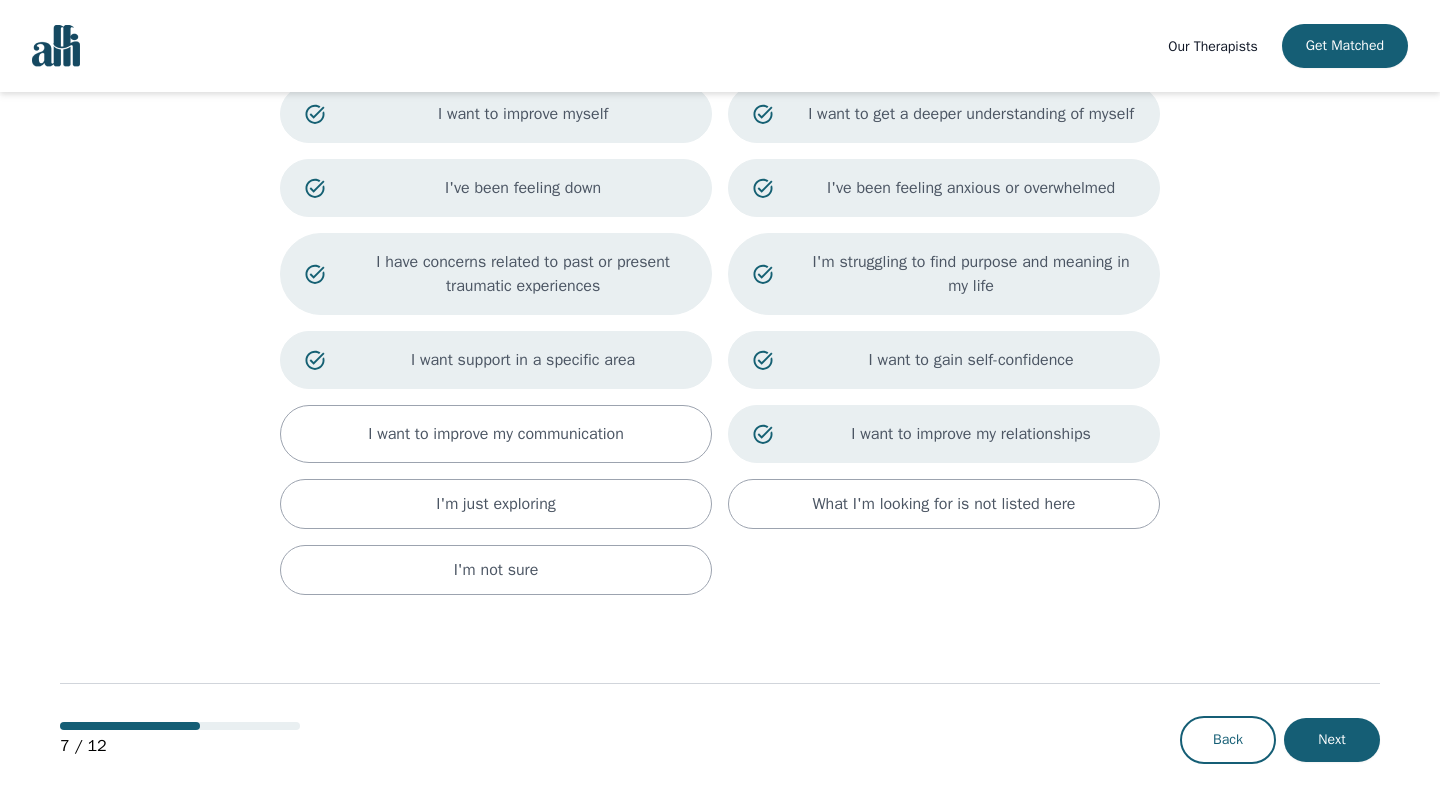 scroll, scrollTop: 199, scrollLeft: 0, axis: vertical 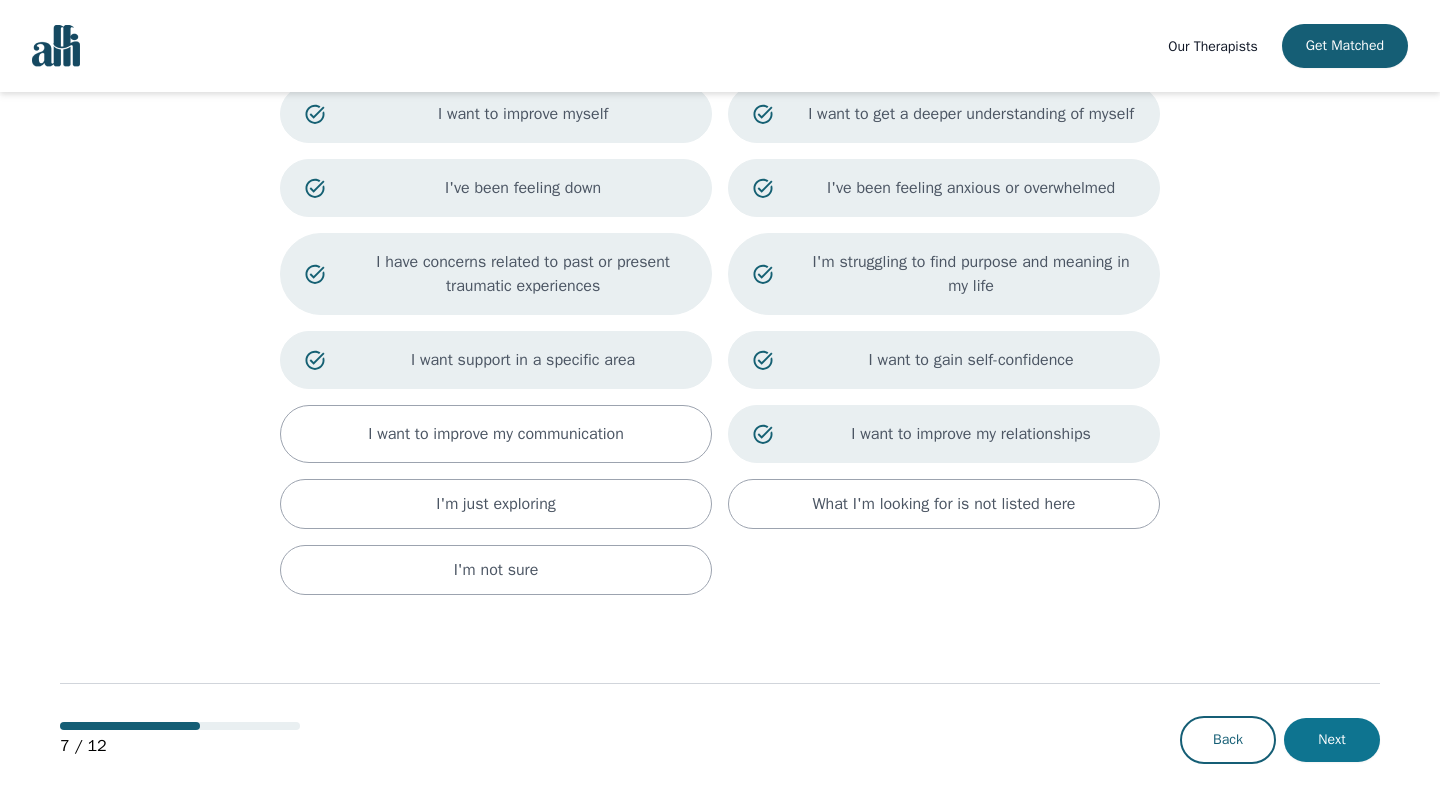 click on "Next" at bounding box center [1332, 740] 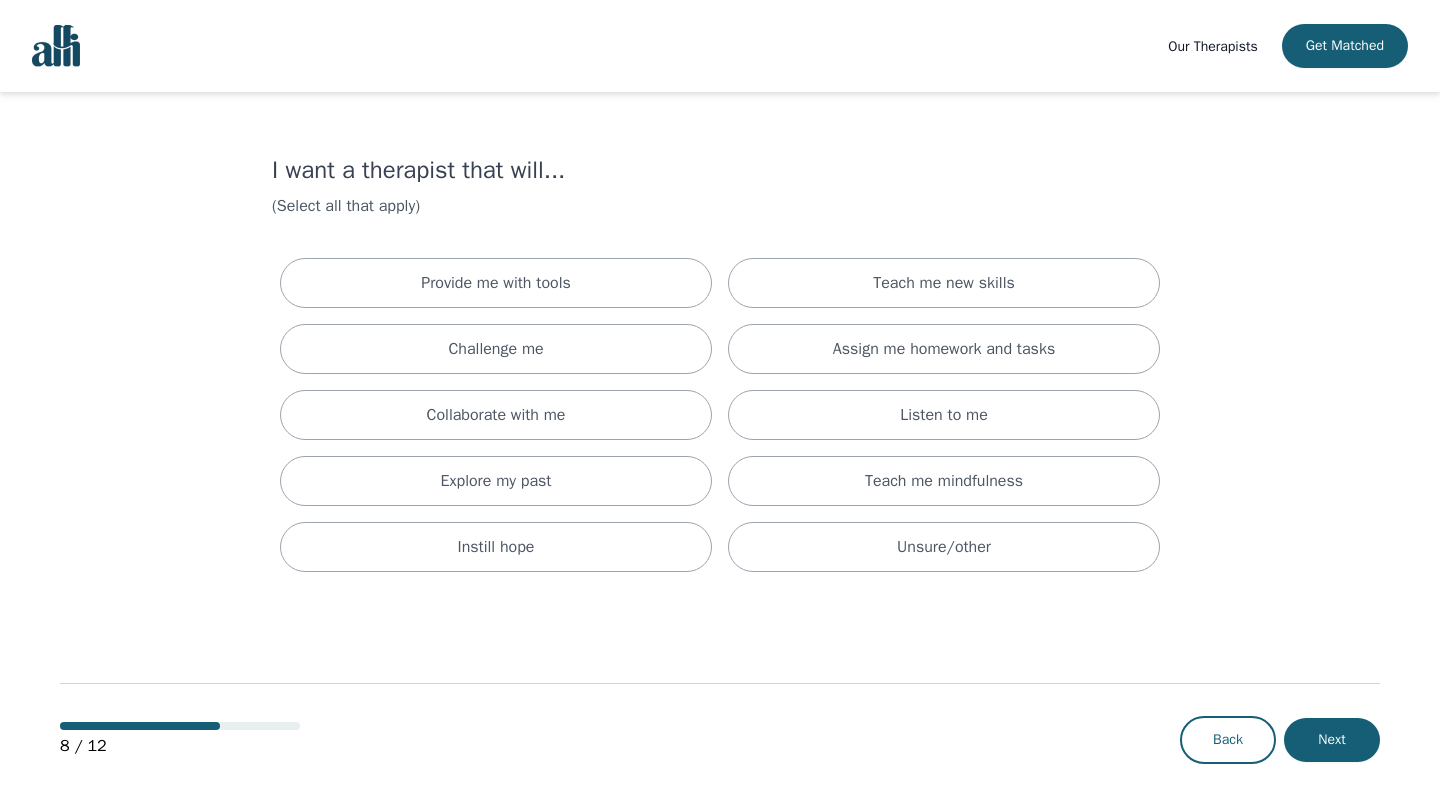 scroll, scrollTop: 0, scrollLeft: 0, axis: both 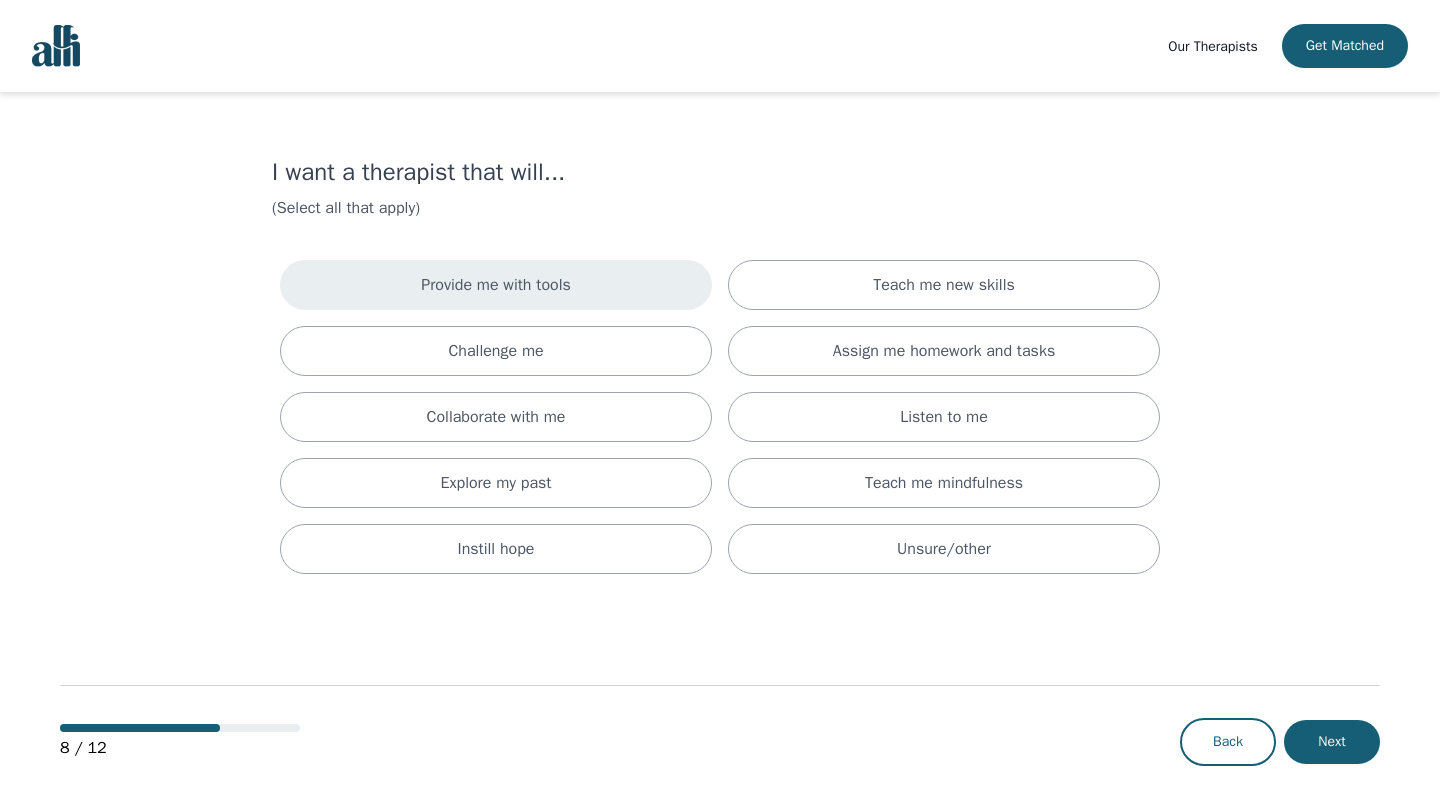 click on "Provide me with tools" at bounding box center [496, 285] 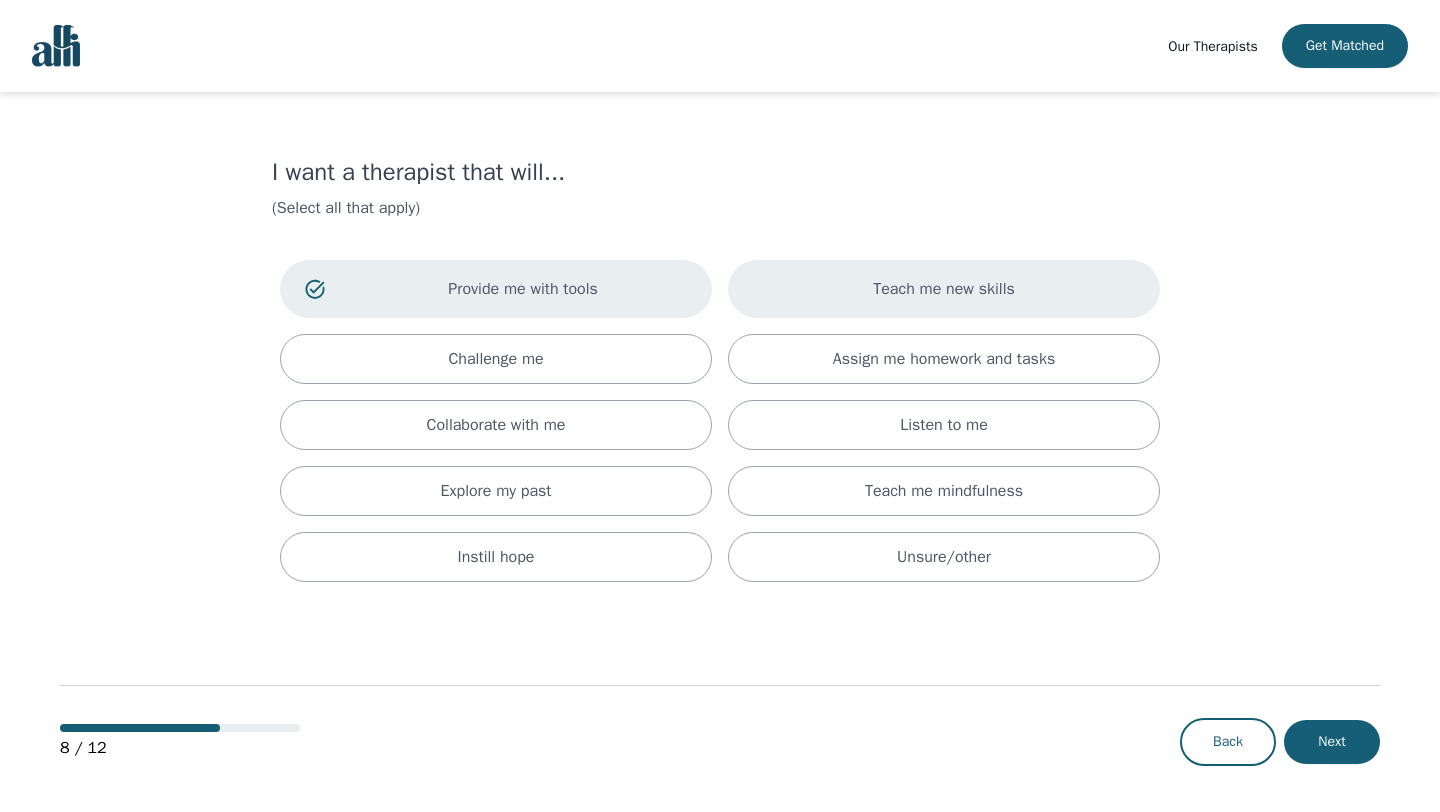 click on "Teach me new skills" at bounding box center (944, 289) 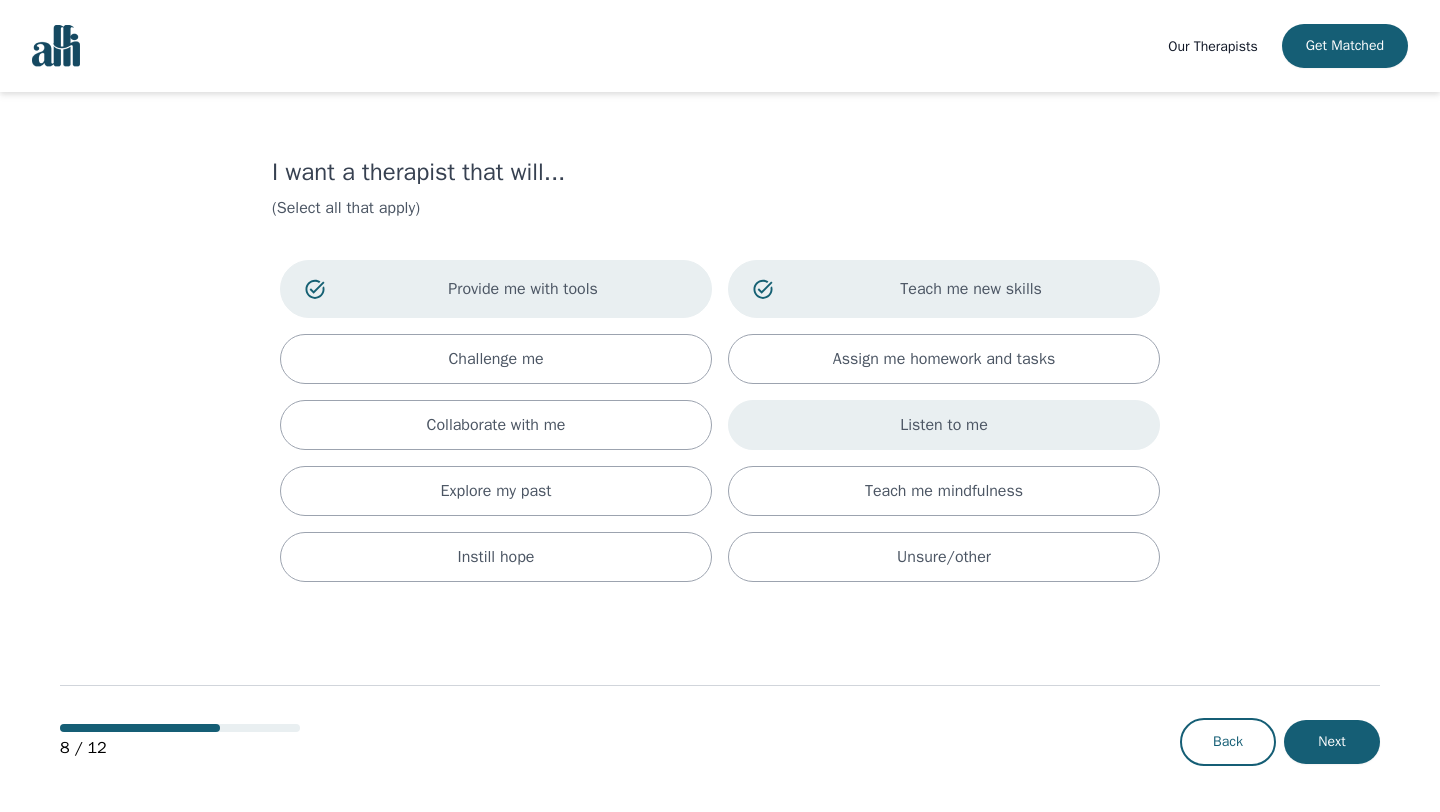 click on "Listen to me" at bounding box center [944, 425] 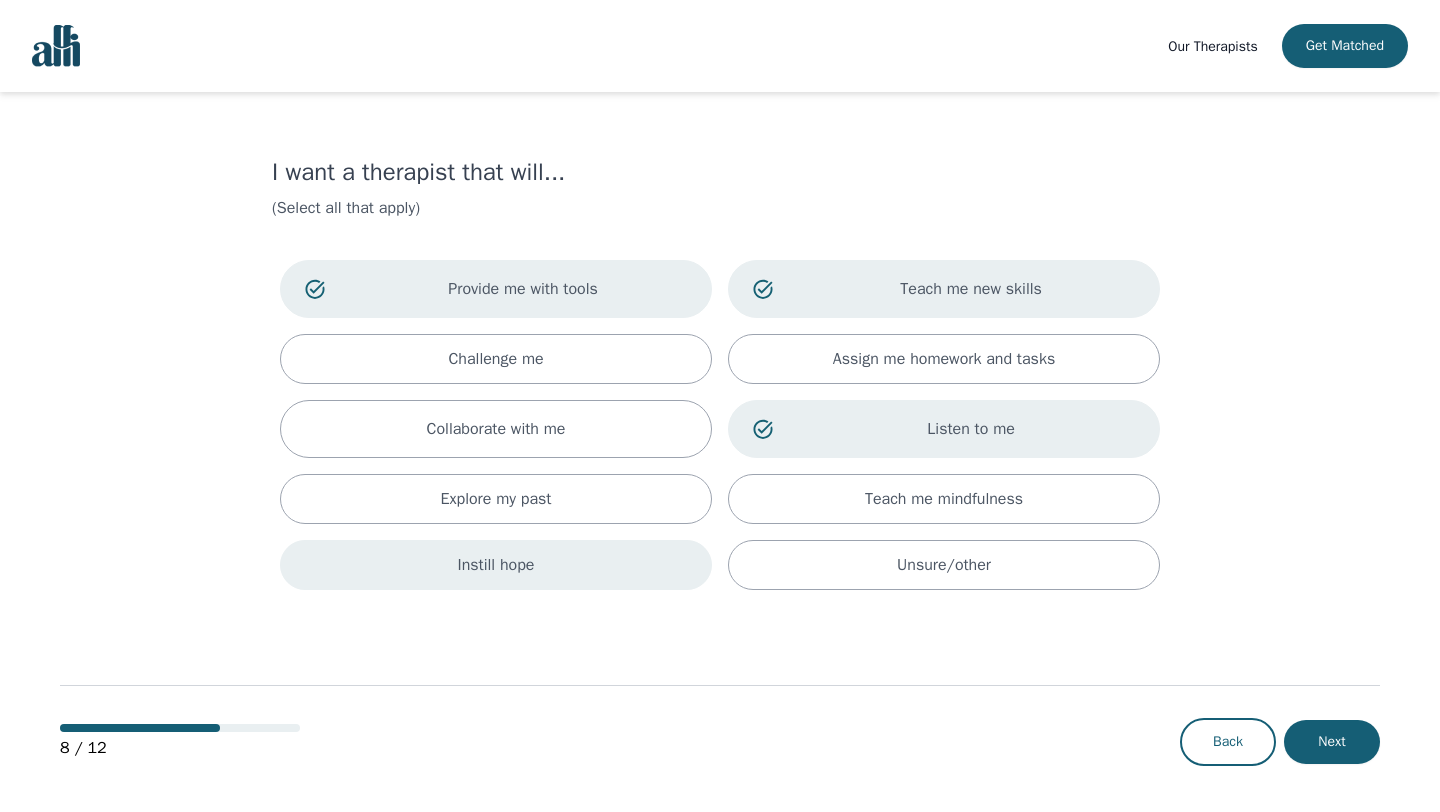 click on "Instill hope" at bounding box center [495, 359] 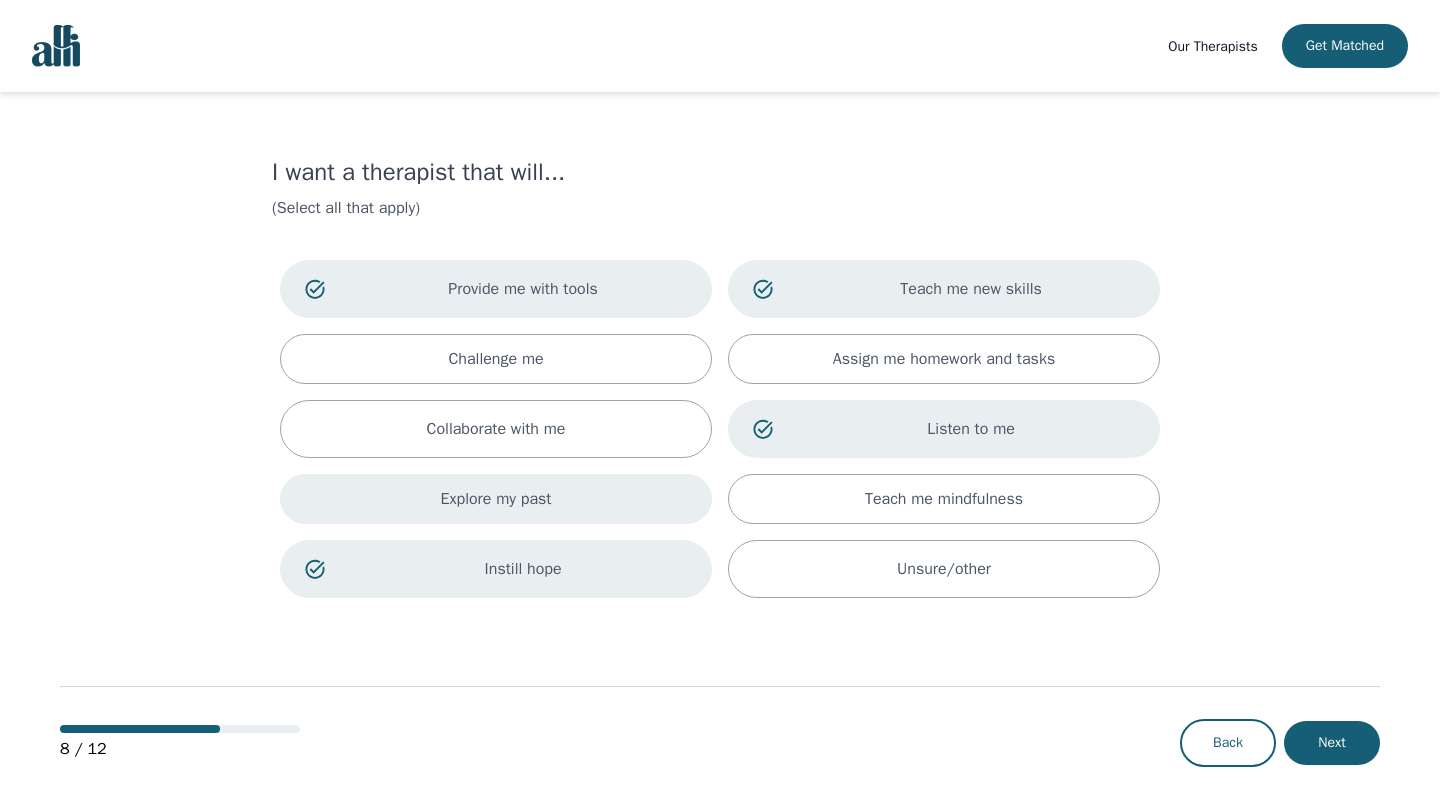 click on "Explore my past" at bounding box center [495, 359] 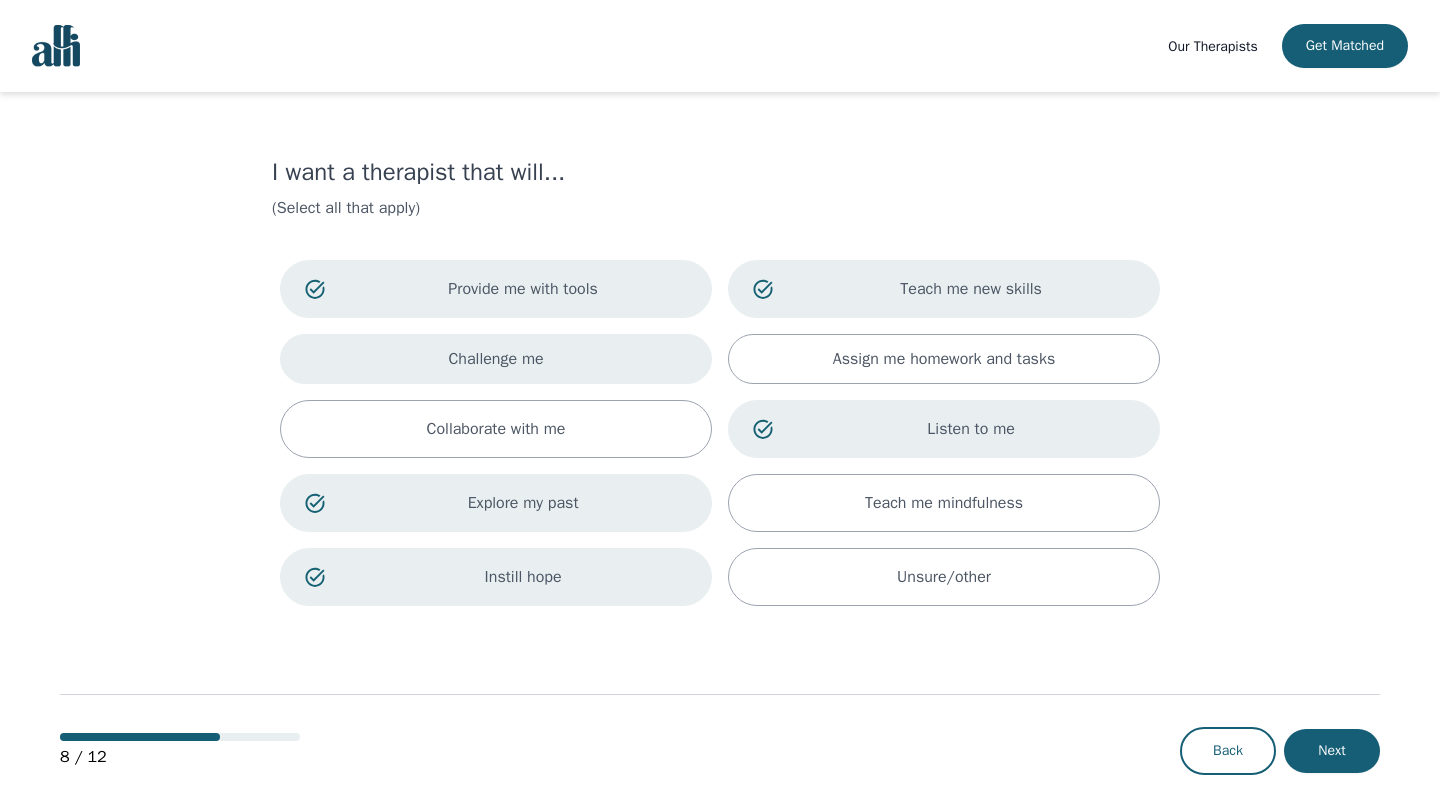click on "Challenge me" at bounding box center [495, 359] 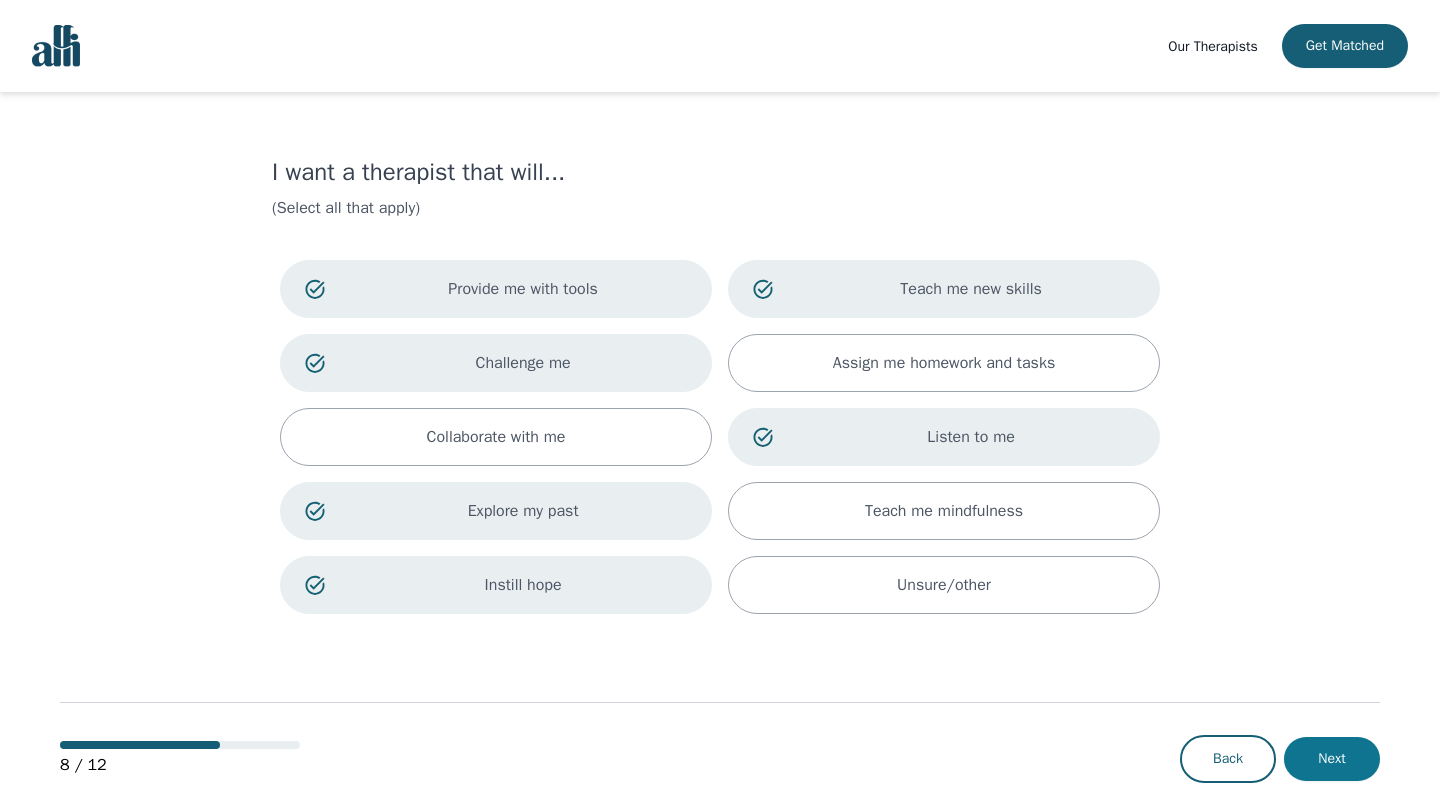 click on "Next" at bounding box center [1332, 759] 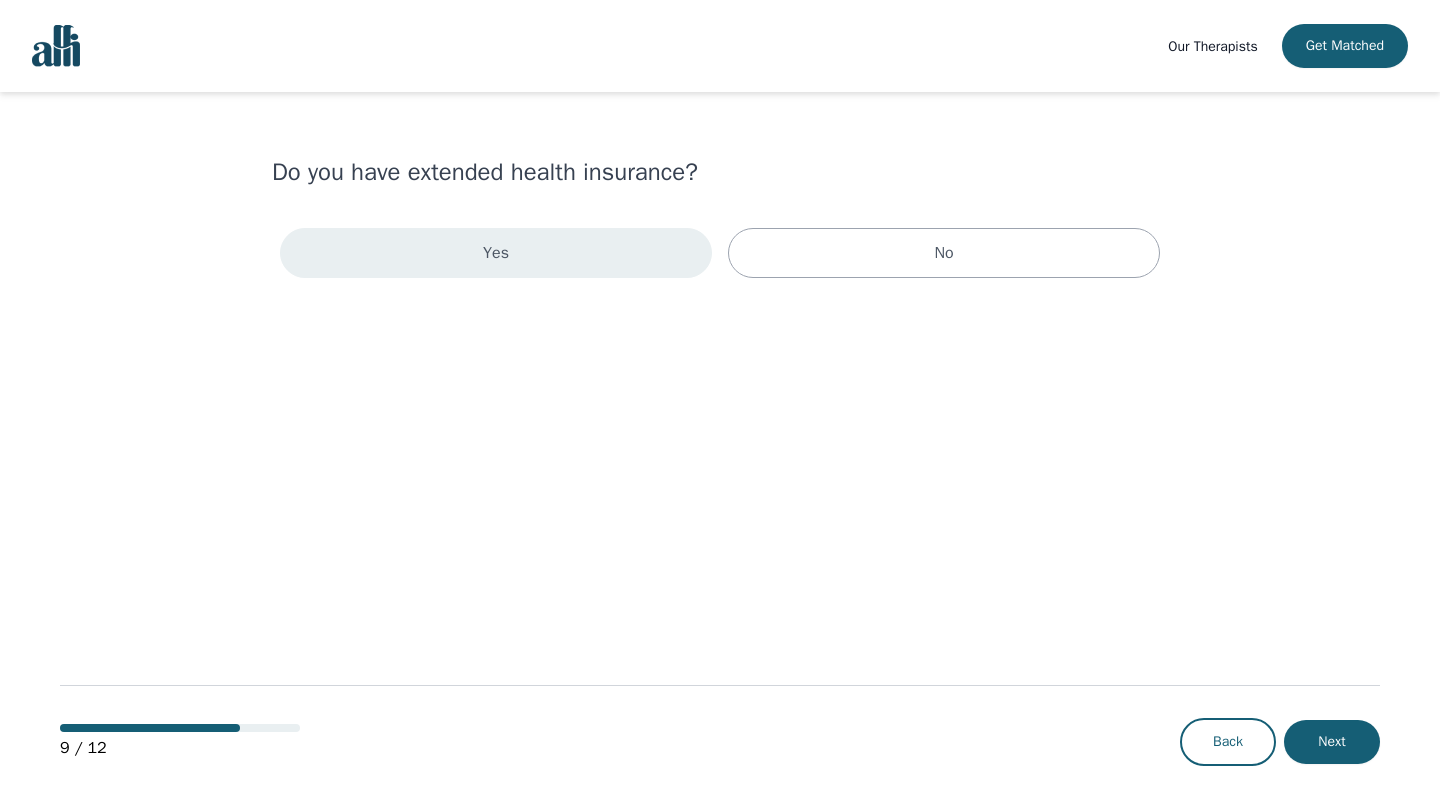 click on "Yes" at bounding box center (496, 253) 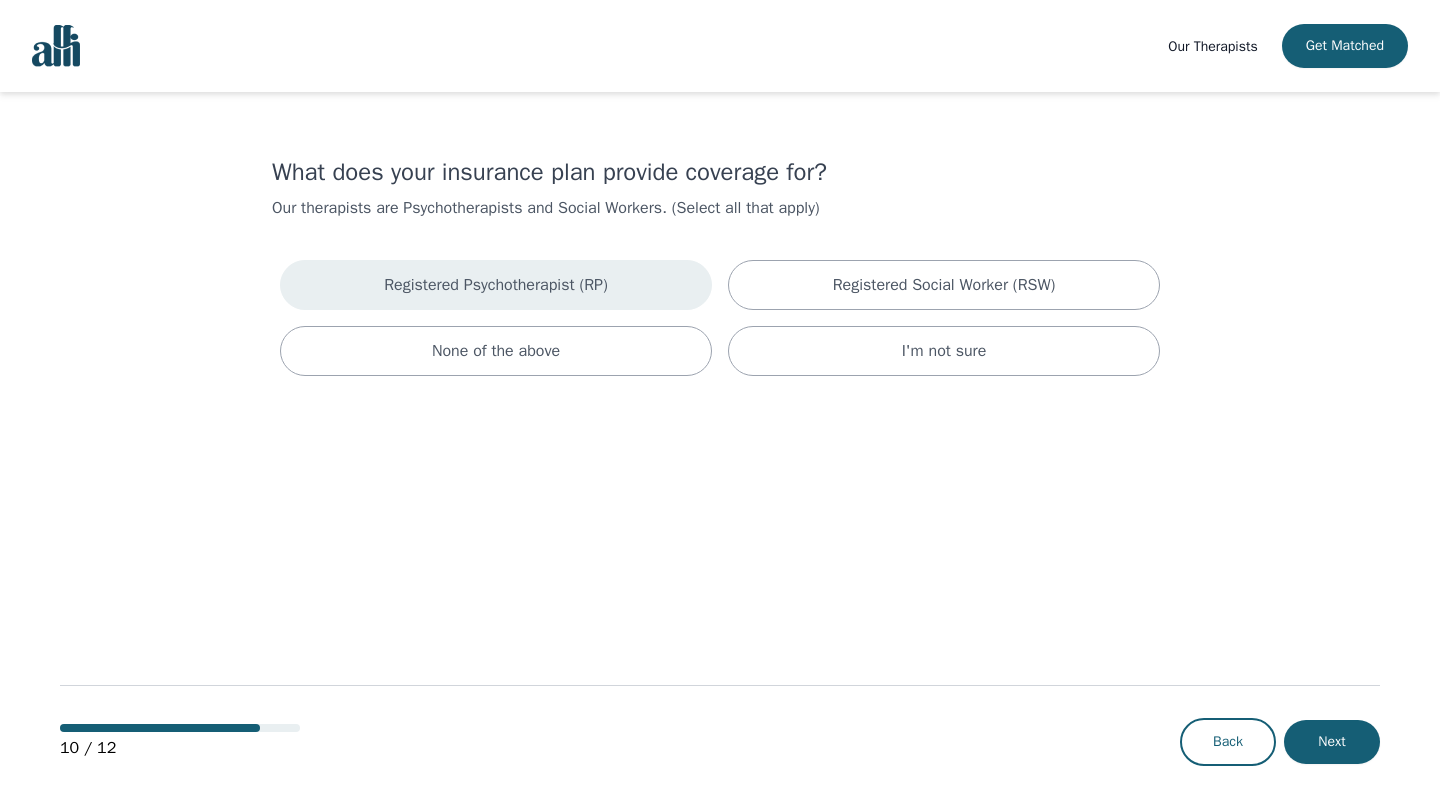 click on "Registered Psychotherapist (RP)" at bounding box center [496, 285] 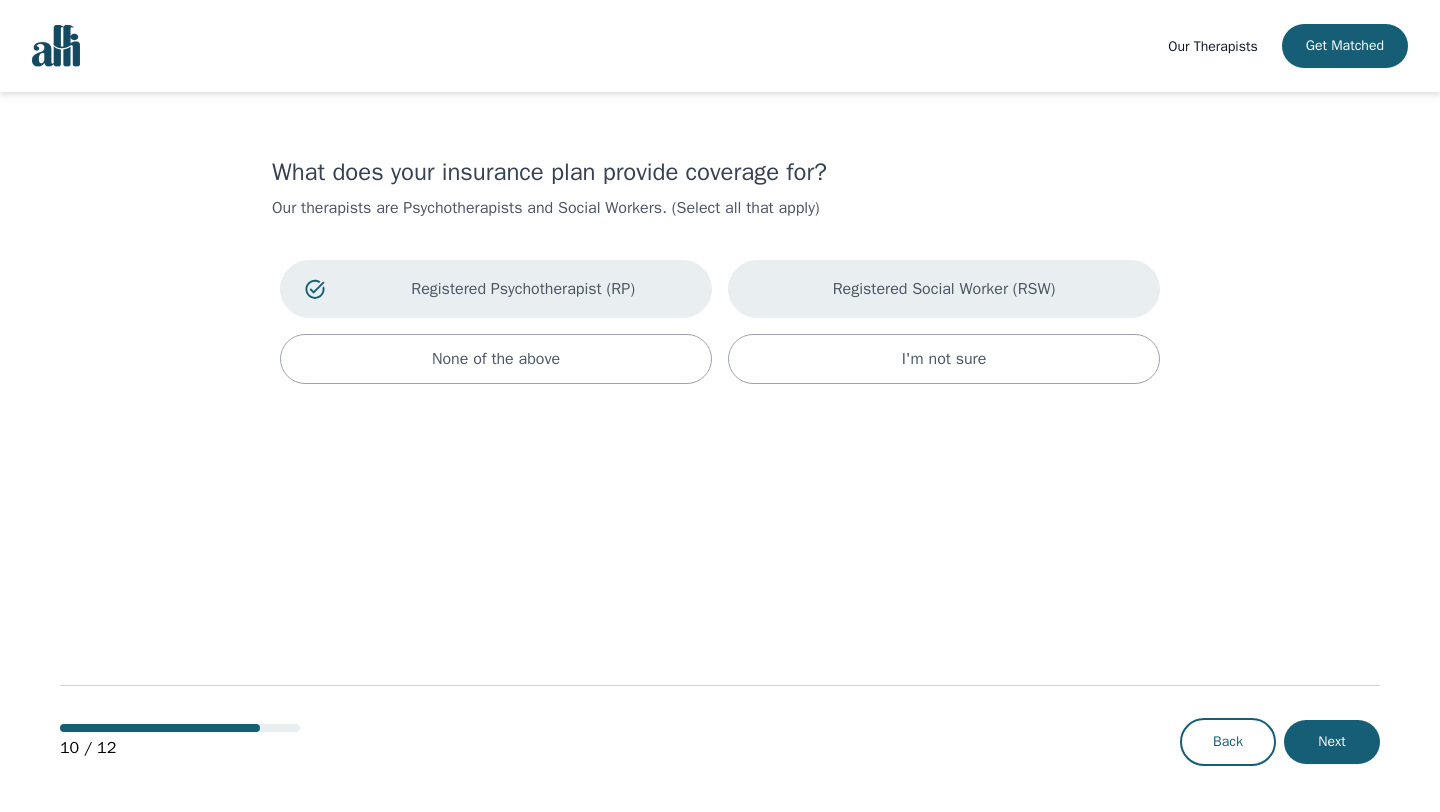 click on "Registered Social Worker (RSW)" at bounding box center [944, 289] 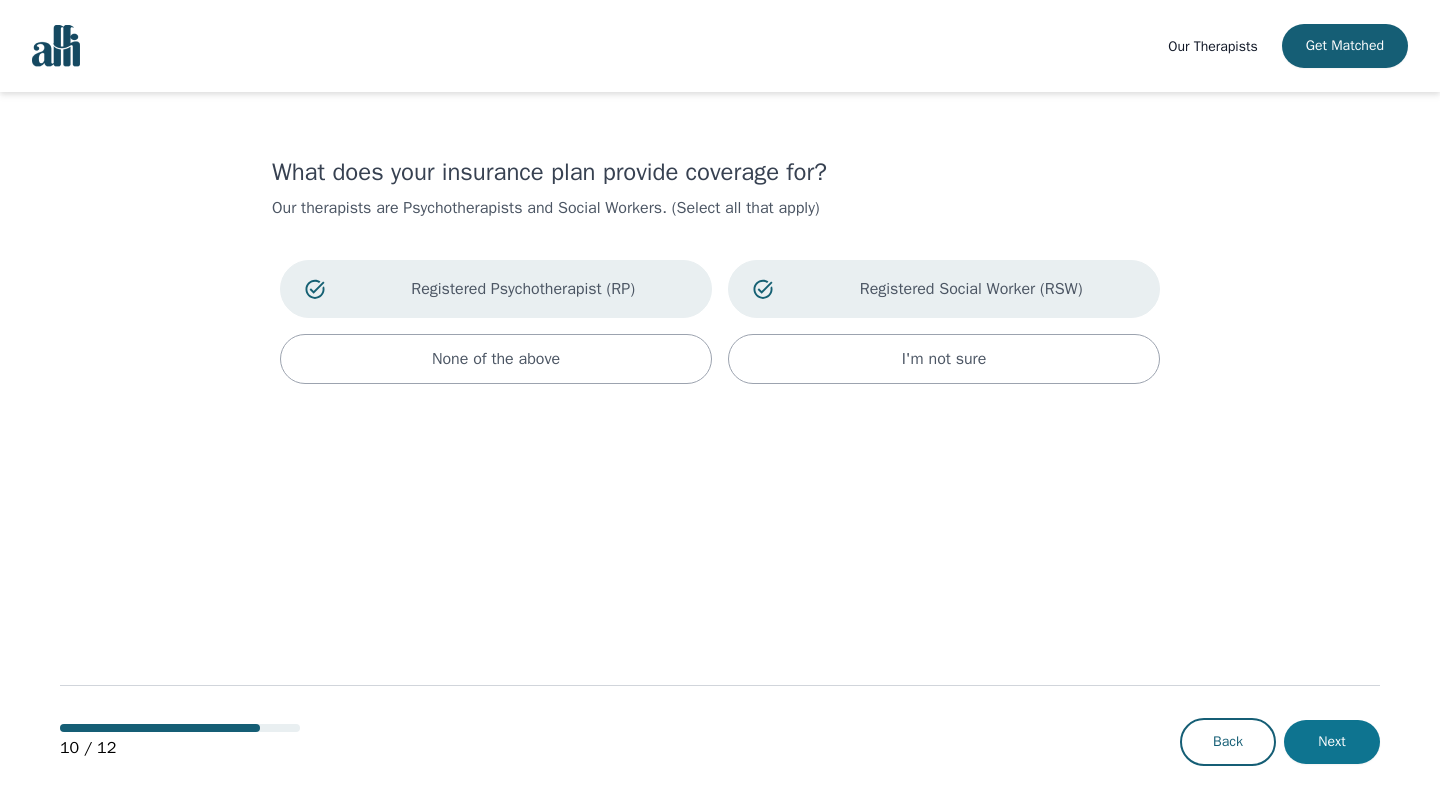 click on "Next" at bounding box center [1332, 742] 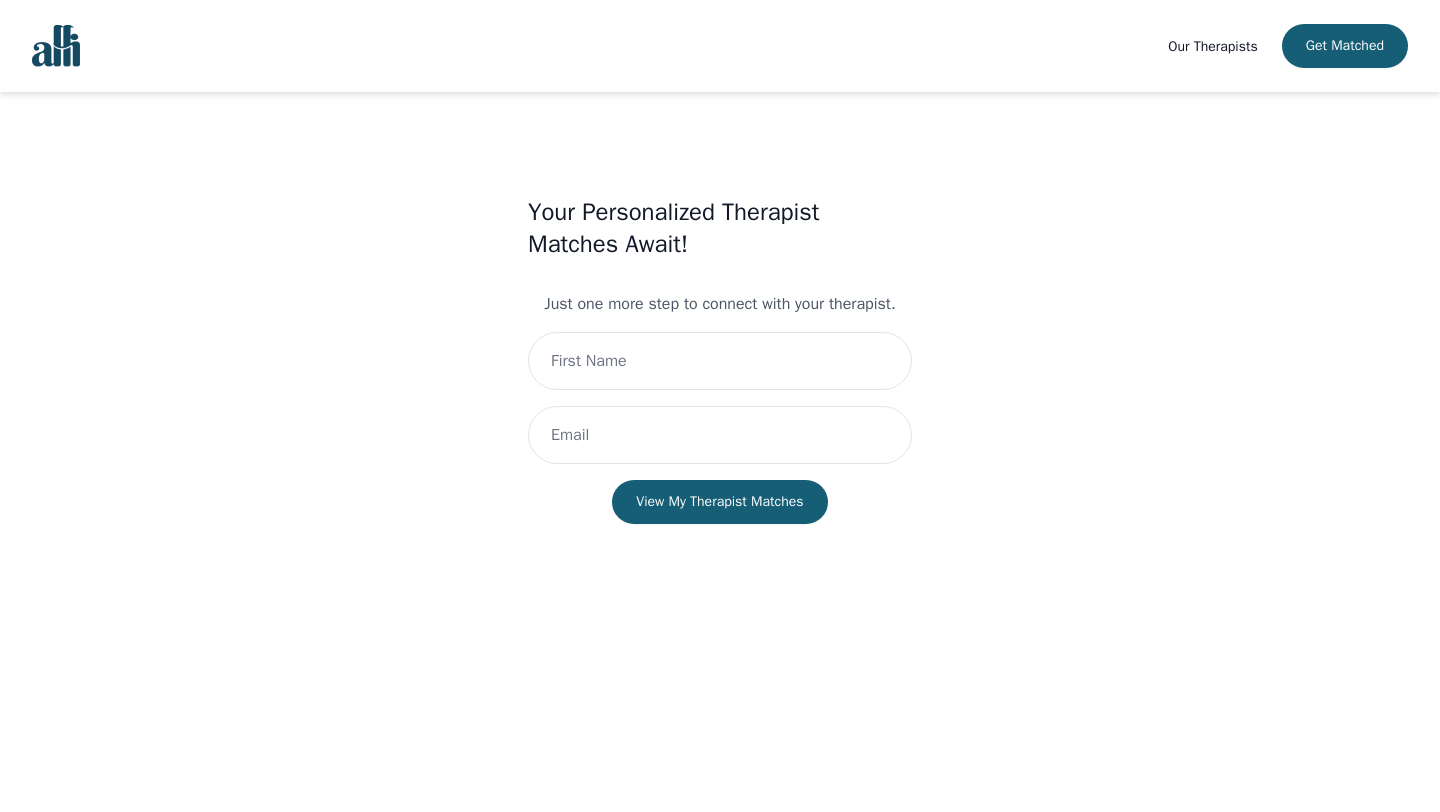 click on "Your Personalized Therapist Matches Await! Just one more step to connect with your therapist. View My Therapist Matches" at bounding box center (720, 380) 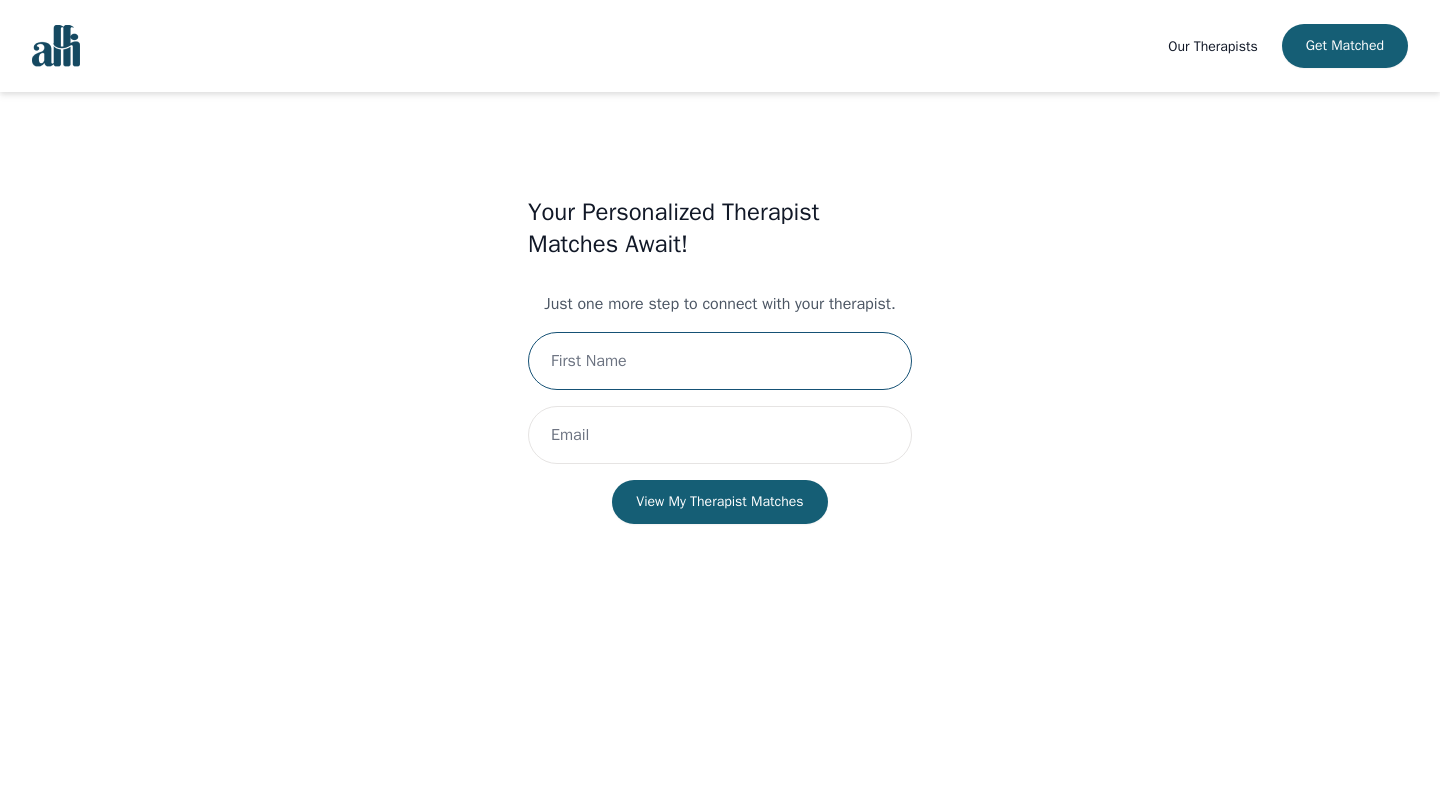 click at bounding box center [720, 361] 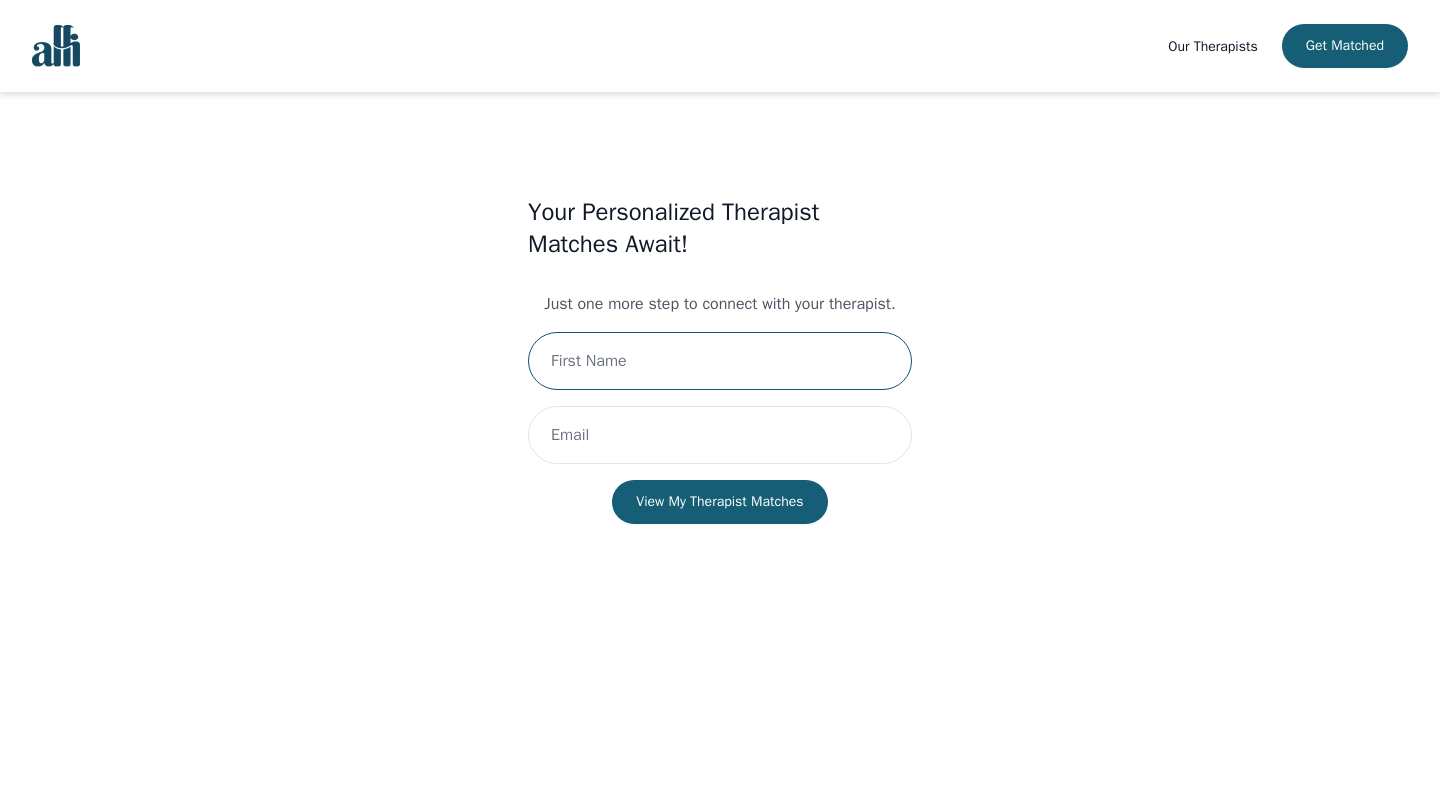 type on "[FIRST]" 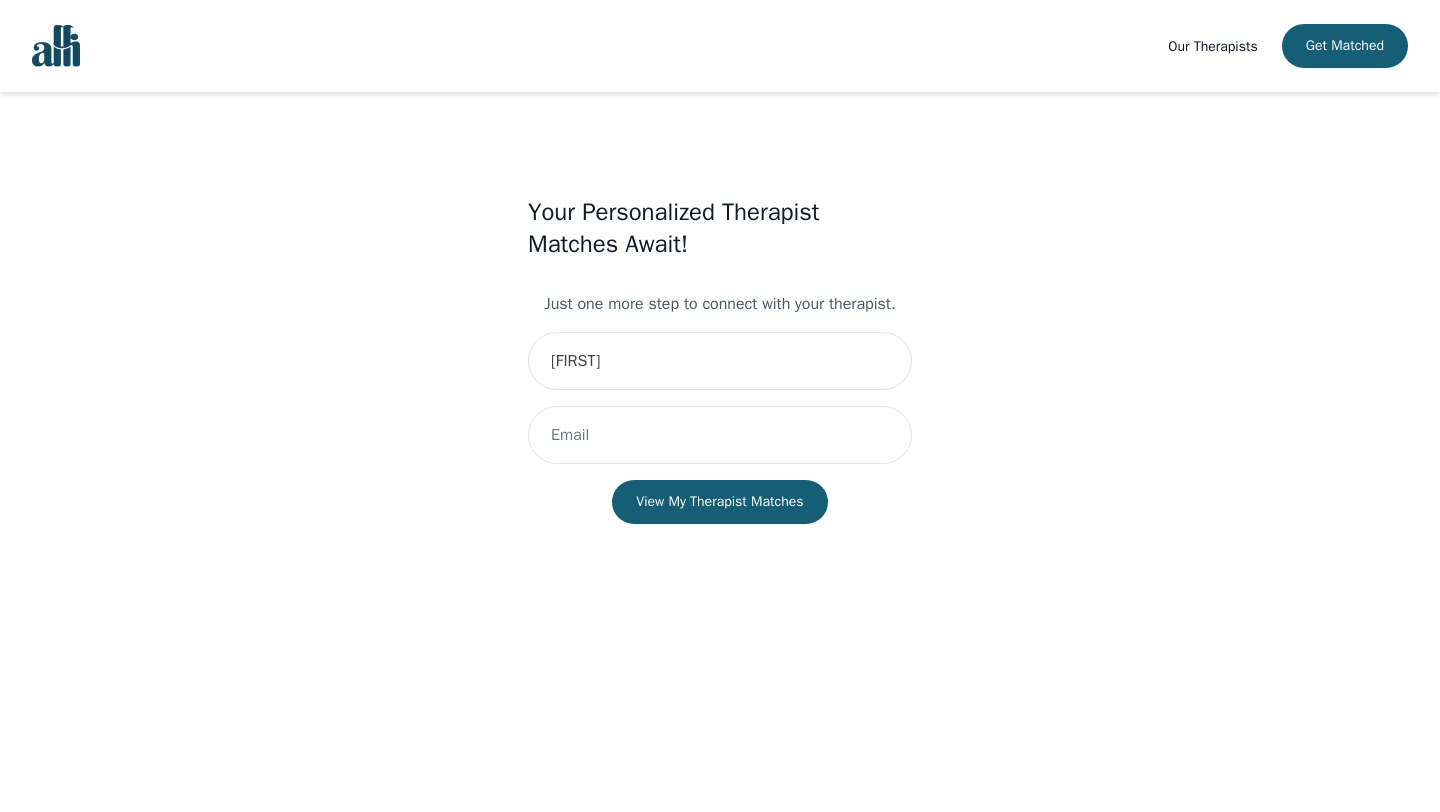 click on "Your Personalized Therapist Matches Await! Just one more step to connect with your therapist. [FIRST] View My Therapist Matches" at bounding box center (720, 380) 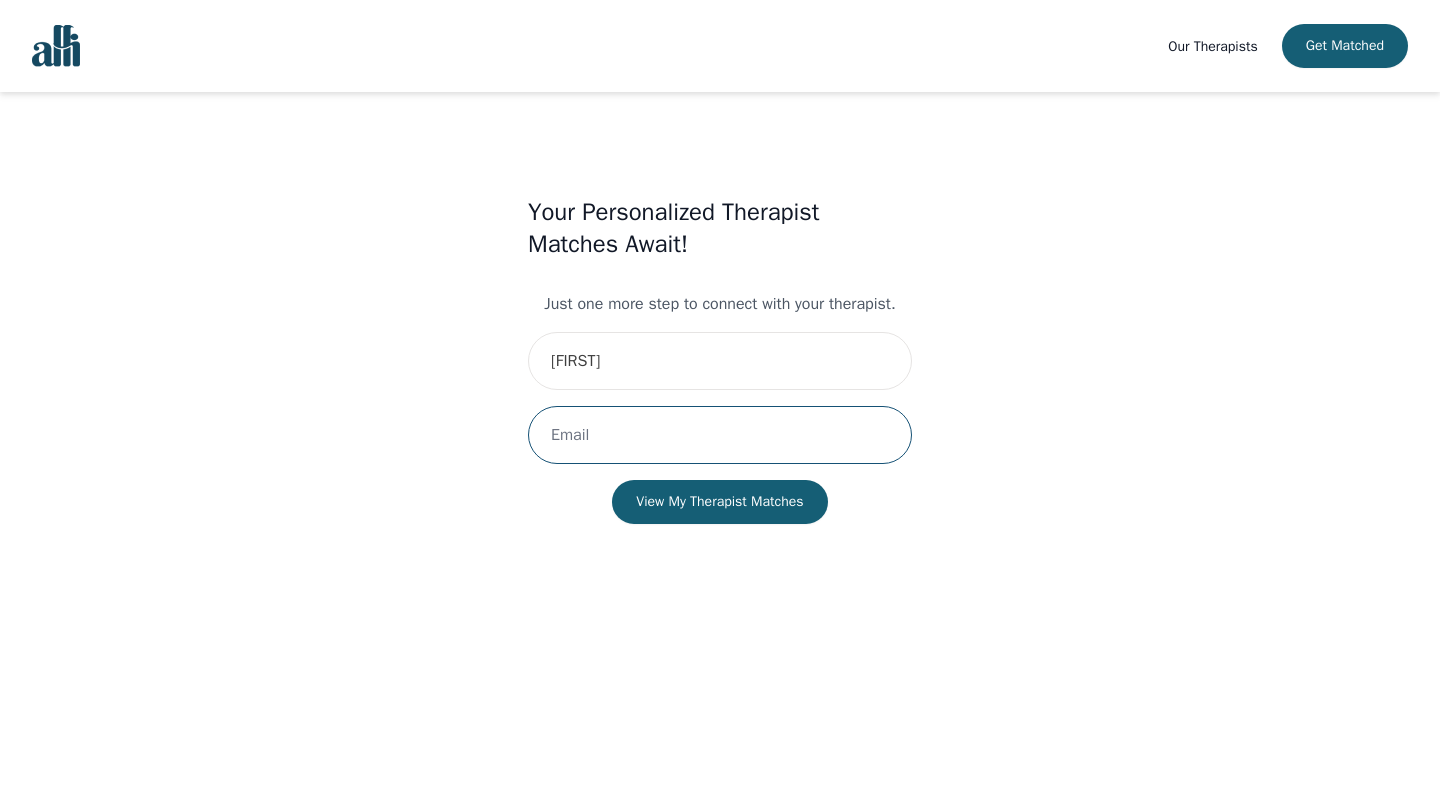 click at bounding box center [720, 435] 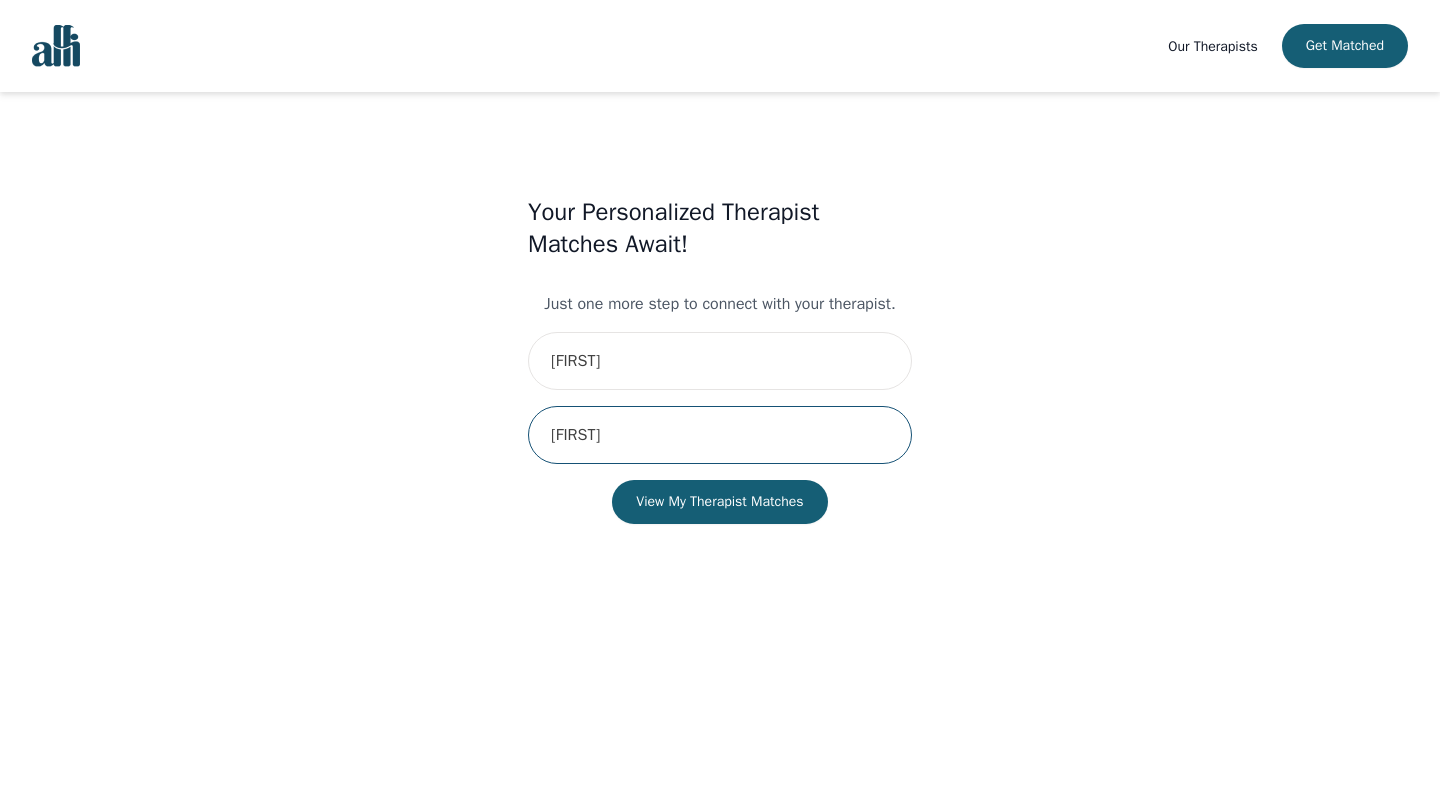 type on "[EMAIL]" 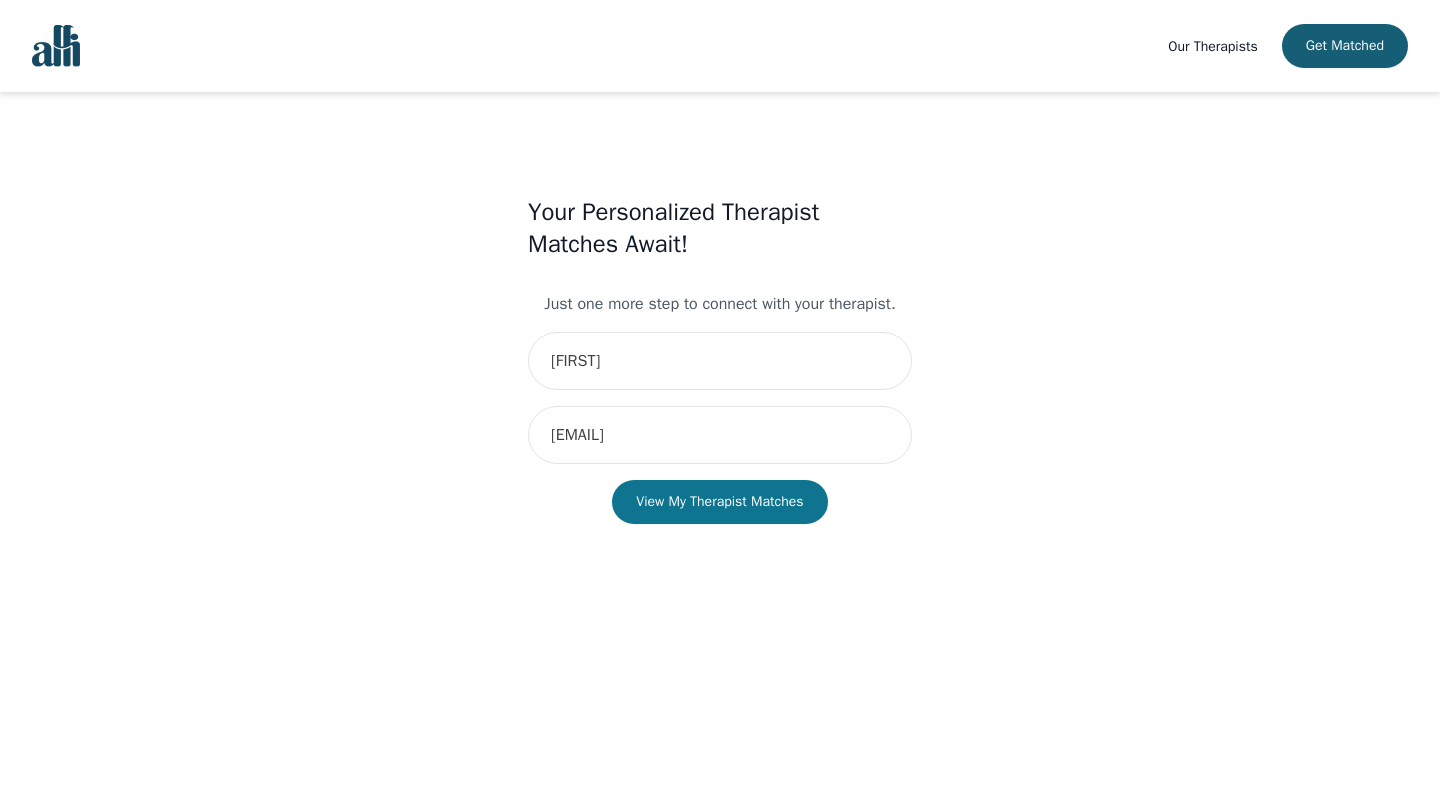 click on "View My Therapist Matches" at bounding box center (719, 502) 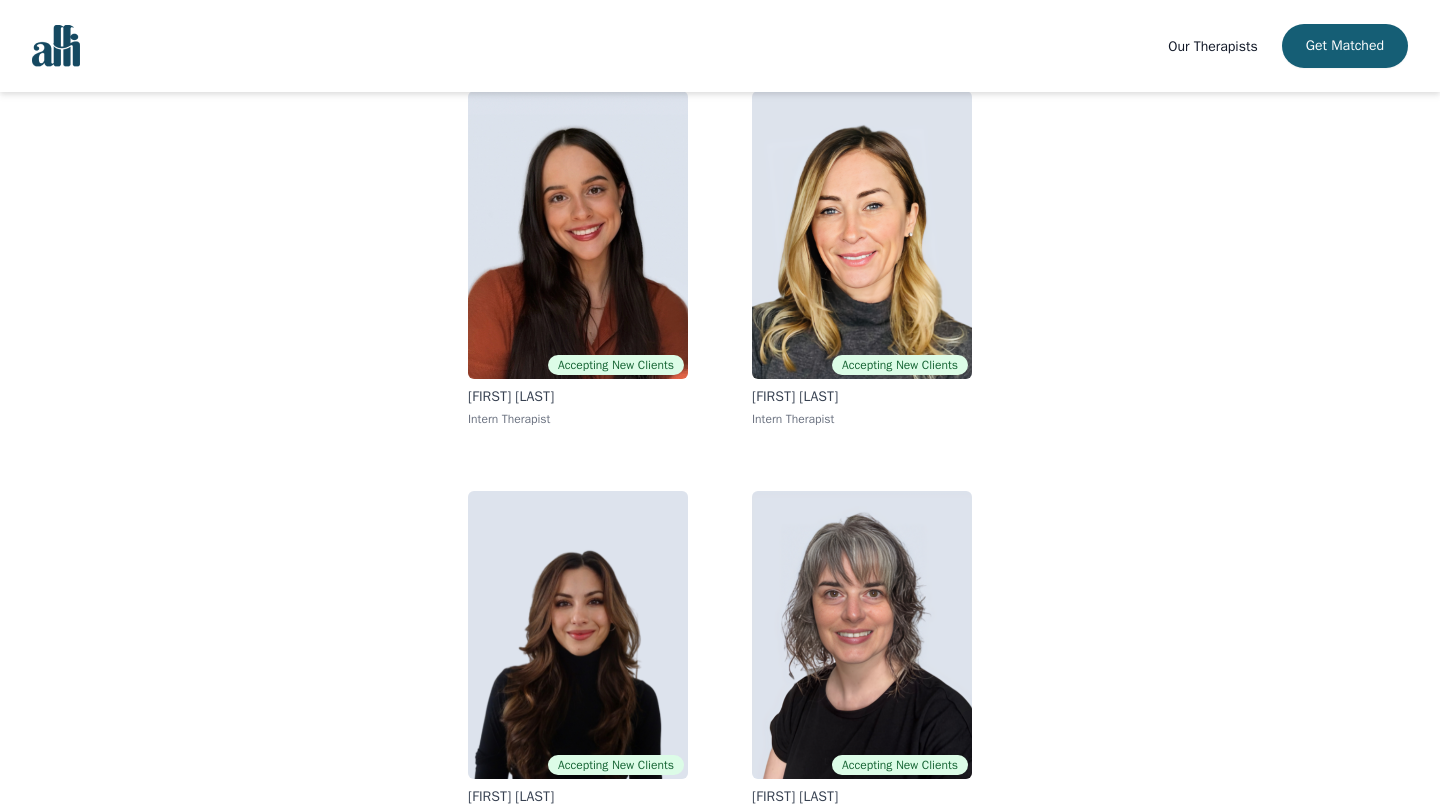 scroll, scrollTop: 232, scrollLeft: 0, axis: vertical 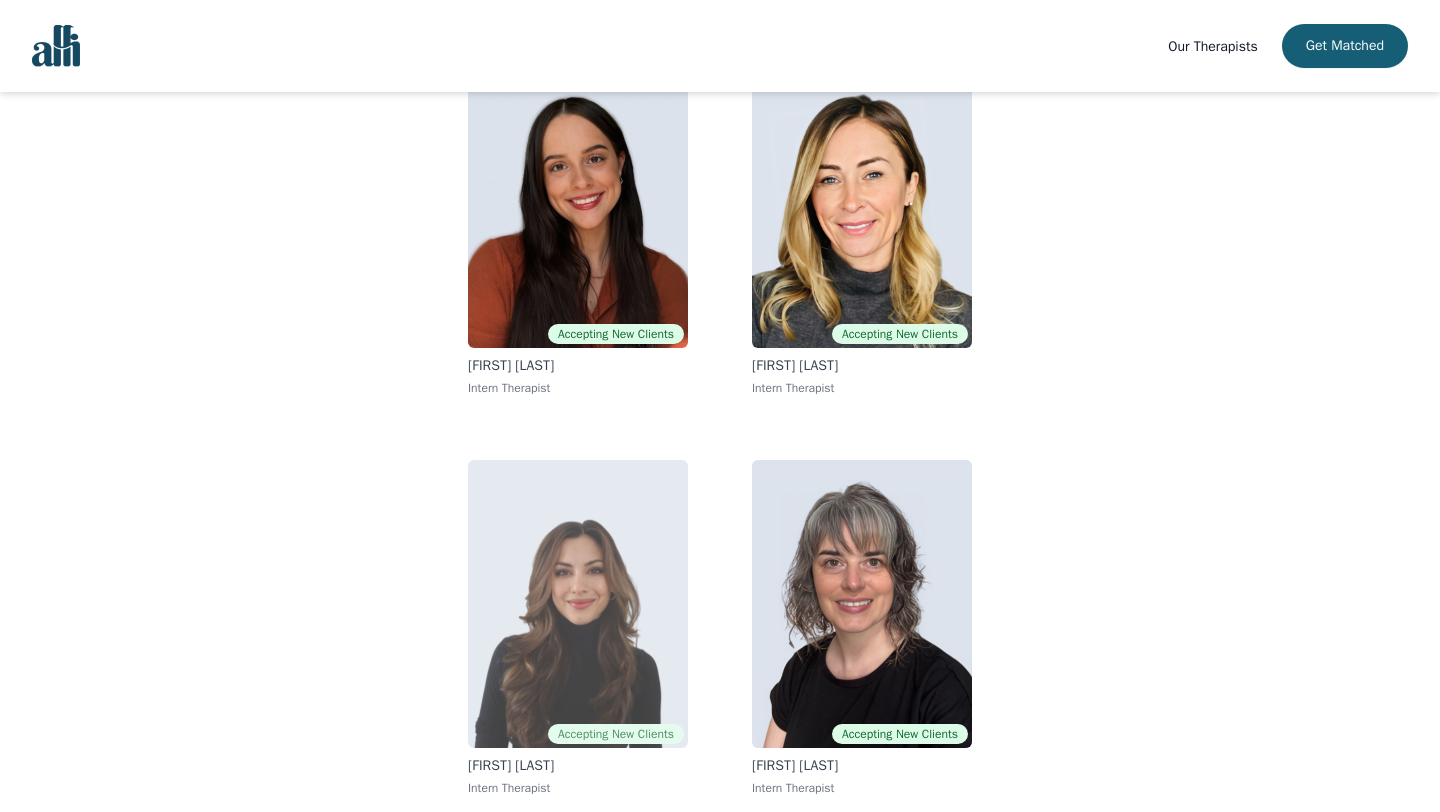 click at bounding box center [578, 604] 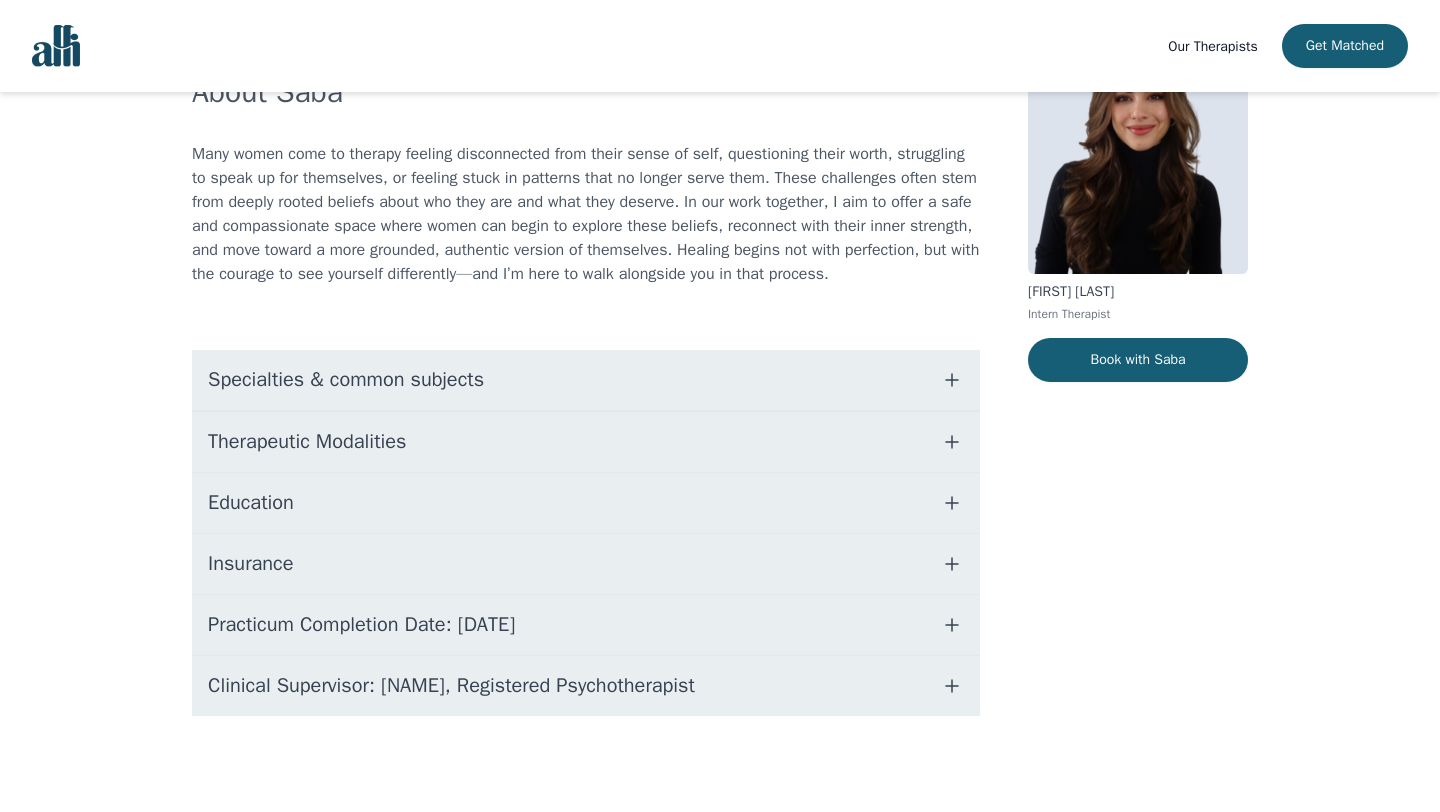 scroll, scrollTop: 0, scrollLeft: 0, axis: both 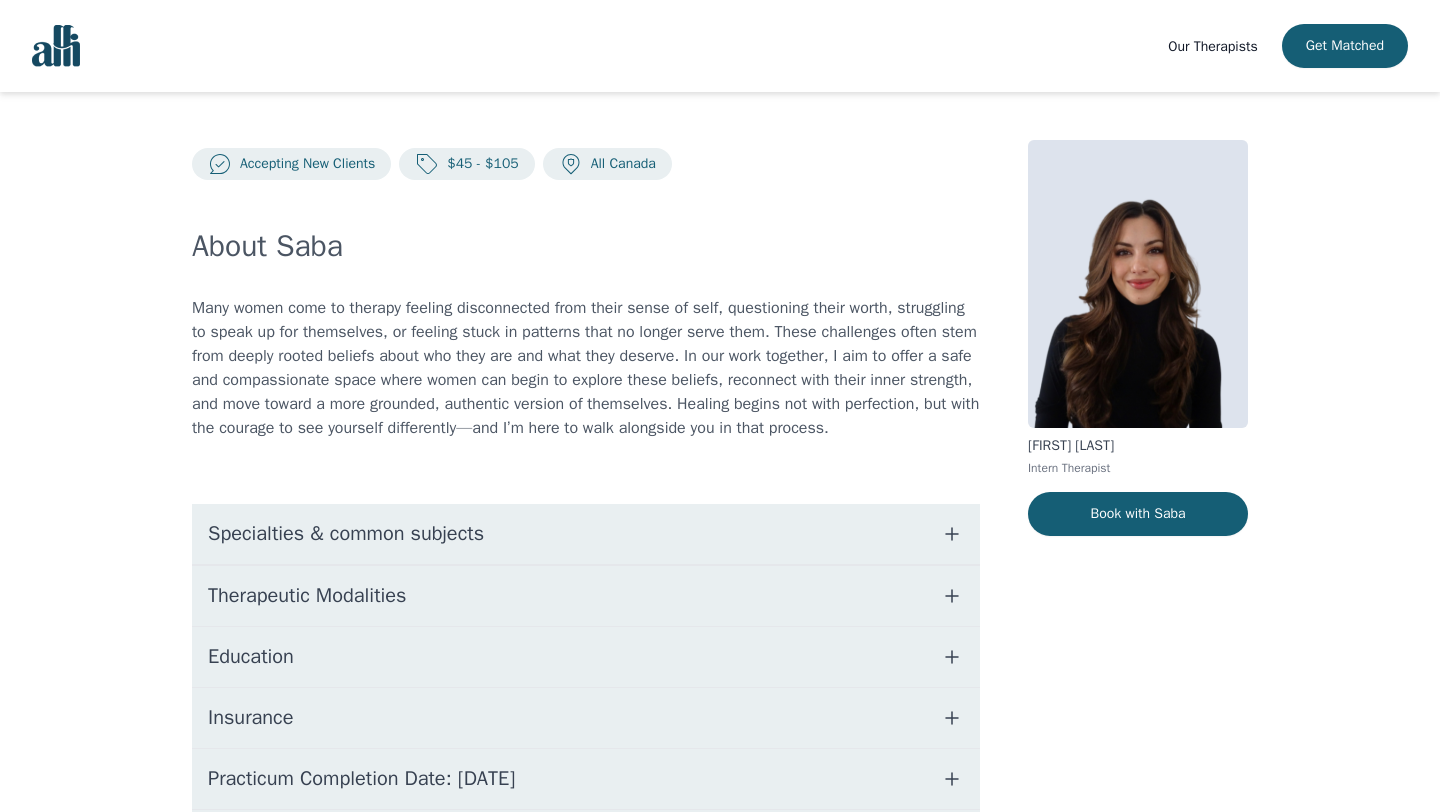 click on "Accepting New Clients $45 - $105 All [COUNTRY] About Saba Many women come to therapy feeling disconnected from their sense of self, questioning their worth, struggling to speak up for themselves, or feeling stuck in patterns that no longer serve them. These challenges often stem from deeply rooted beliefs about who they are and what they deserve. In our work together, I aim to offer a safe and compassionate space where women can begin to explore these beliefs, reconnect with their inner strength, and move toward a more grounded, authentic version of themselves. Healing begins not with perfection, but with the courage to see yourself differently—and I’m here to walk alongside you in that process. Specialties & common subjects Therapeutic Modalities Education Insurance Practicum Completion Date: [DATE] Clinical Supervisor: Gillian Inksetter, Registered Psychotherapist Saba Salemi Intern Therapist Book with Saba" at bounding box center (720, 529) 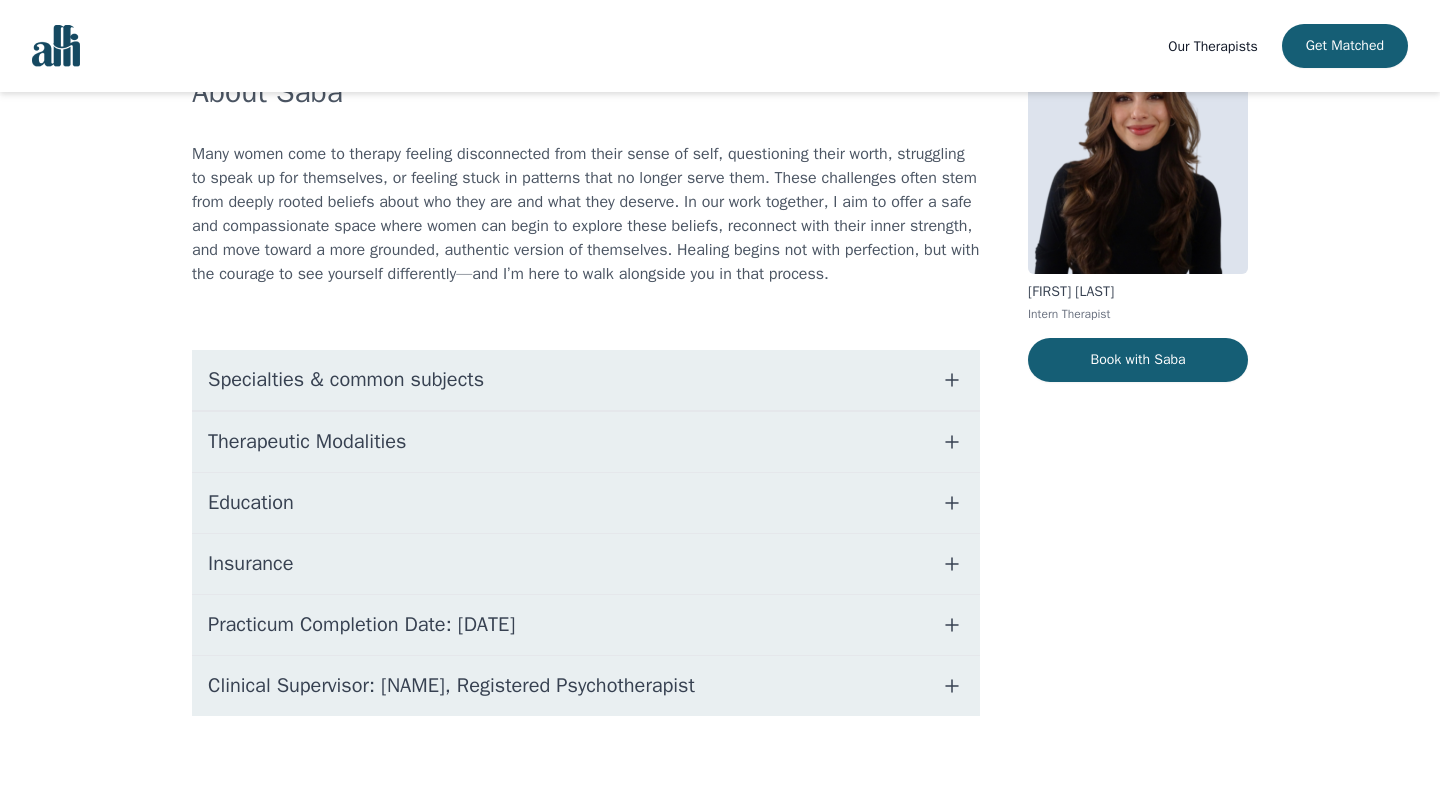 scroll, scrollTop: 160, scrollLeft: 0, axis: vertical 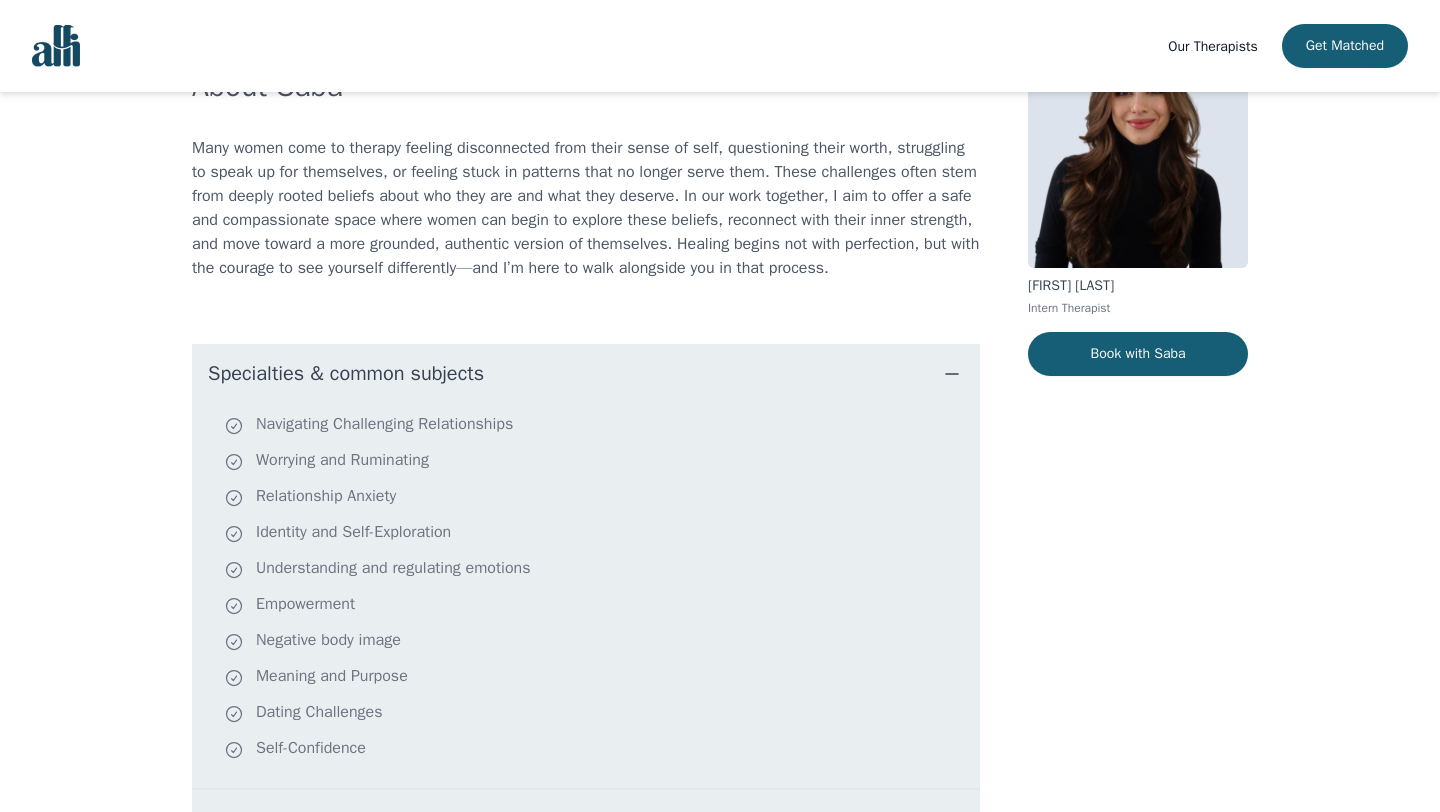 click on "Accepting New Clients $45 - $105 All Canada About [FIRST] Many women come to therapy feeling disconnected from their sense of self, questioning their worth, struggling to speak up for themselves, or feeling stuck in patterns that no longer serve them. These challenges often stem from deeply rooted beliefs about who they are and what they deserve. In our work together, I aim to offer a safe and compassionate space where women can begin to explore these beliefs, reconnect with their inner strength, and move toward a more grounded, authentic version of themselves. Healing begins not with perfection, but the courage to see yourself differently—and I’m here to walk alongside you in that process. Specialties & common subjects Navigating Challenging Relationships Worrying and Ruminating Relationship Anxiety Identity and Self-Exploration Understanding and regulating emotions Empowerment Negative body image Meaning and Purpose Dating Challenges Self-Confidence Therapeutic Modalities Education Insurance" at bounding box center (720, 561) 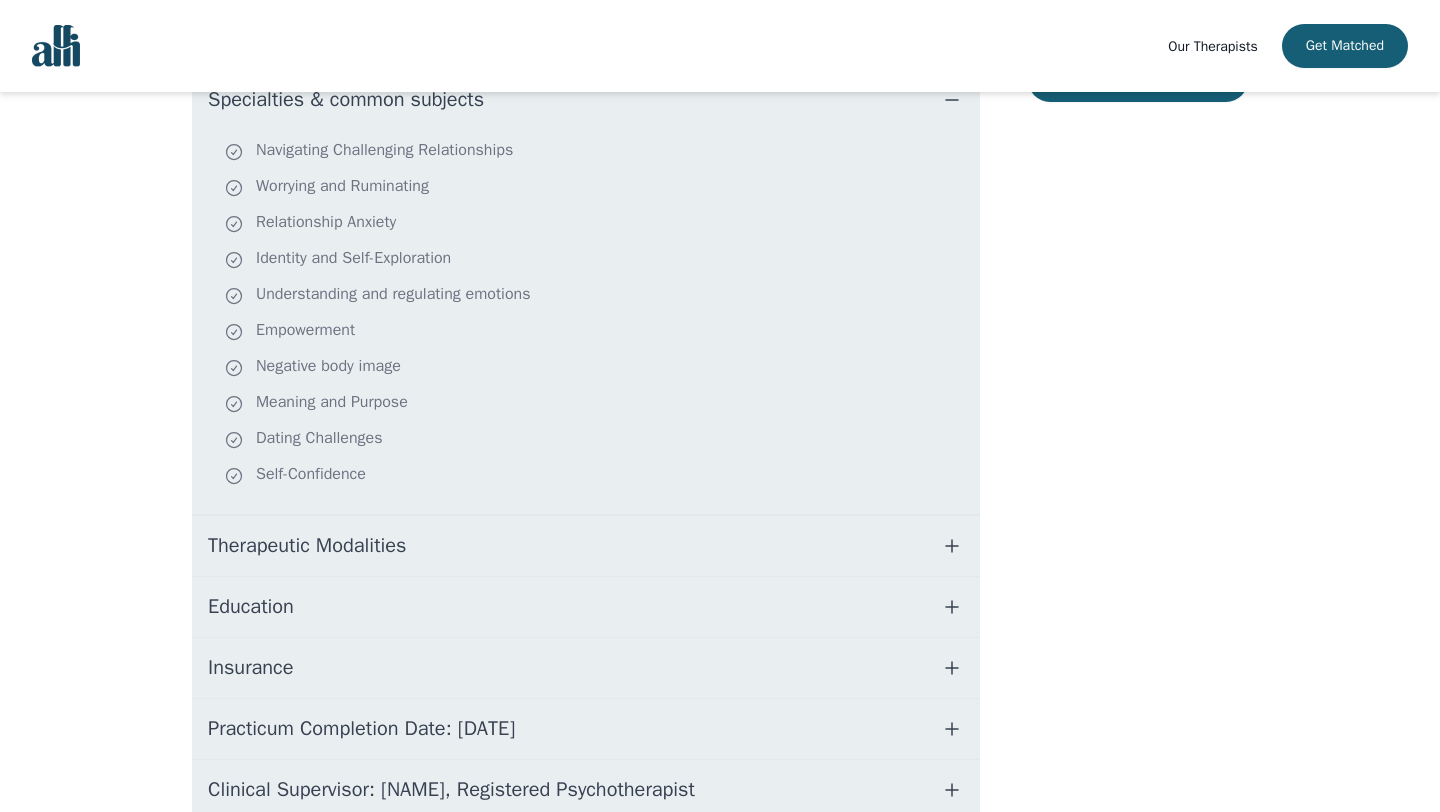 scroll, scrollTop: 440, scrollLeft: 0, axis: vertical 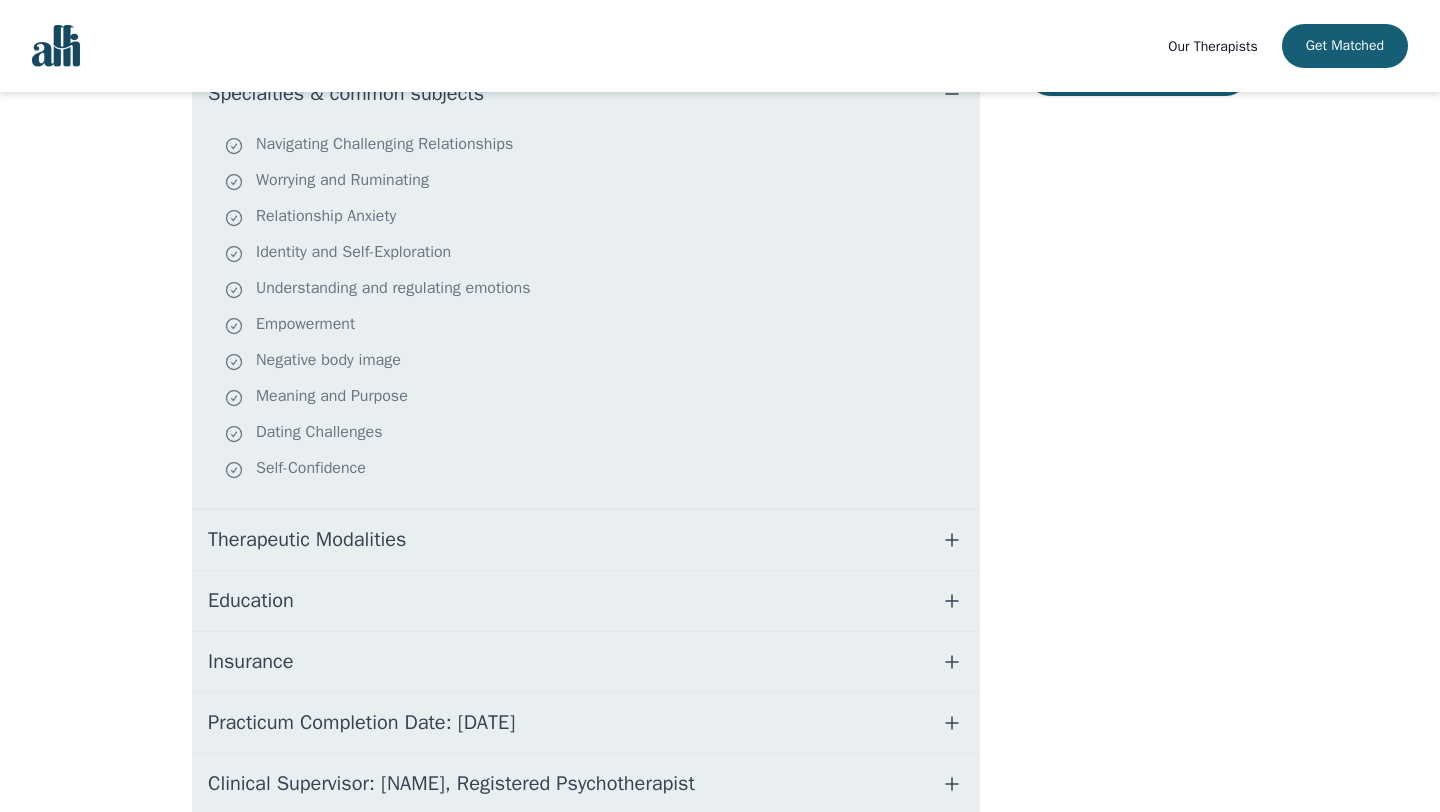 click on "Therapeutic Modalities" at bounding box center [307, 540] 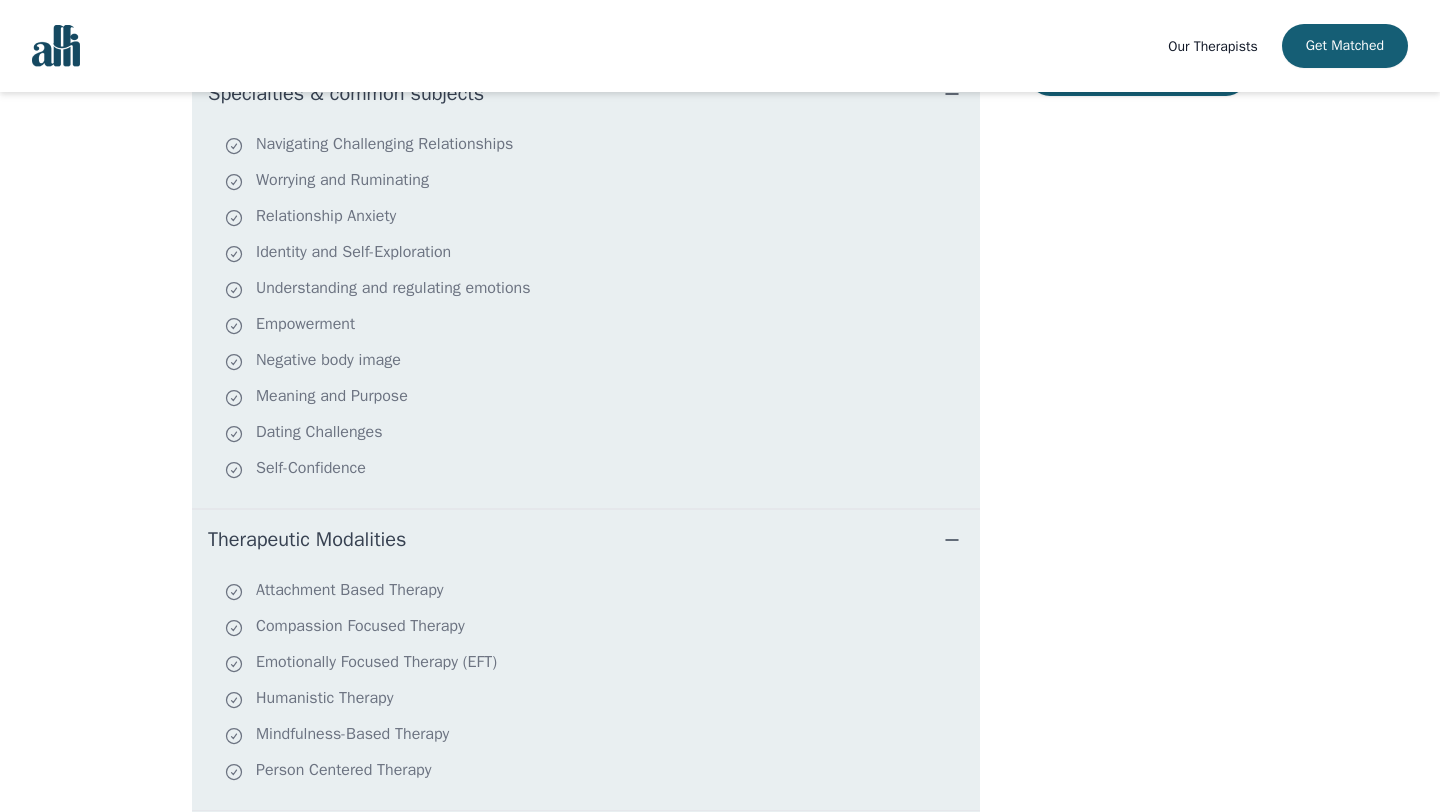 click on "Accepting New Clients $45 - $105 All Canada About [FIRST] Many women come to therapy feeling disconnected from their sense of self, questioning their worth, struggling to speak up for themselves, or feeling stuck in patterns that no longer serve them. These challenges often stem from deeply rooted beliefs about who they are and what they deserve. In our work together, I aim to offer a safe and compassionate space where women can begin to explore these beliefs, reconnect with their inner strength, and move toward a more grounded, authentic version of themselves. Healing begins not with perfection, but with the courage to see yourself differently—and I’m here to walk alongside you in that process. Specialties & common subjects Navigating Challenging Relationships Worrying and Ruminating Relationship Anxiety Identity and Self-Exploration Understanding and regulating emotions Empowerment Negative body image Meaning and Purpose Dating Challenges Self-Confidence Therapeutic Modalities Attachment Based Therapy" at bounding box center [720, 401] 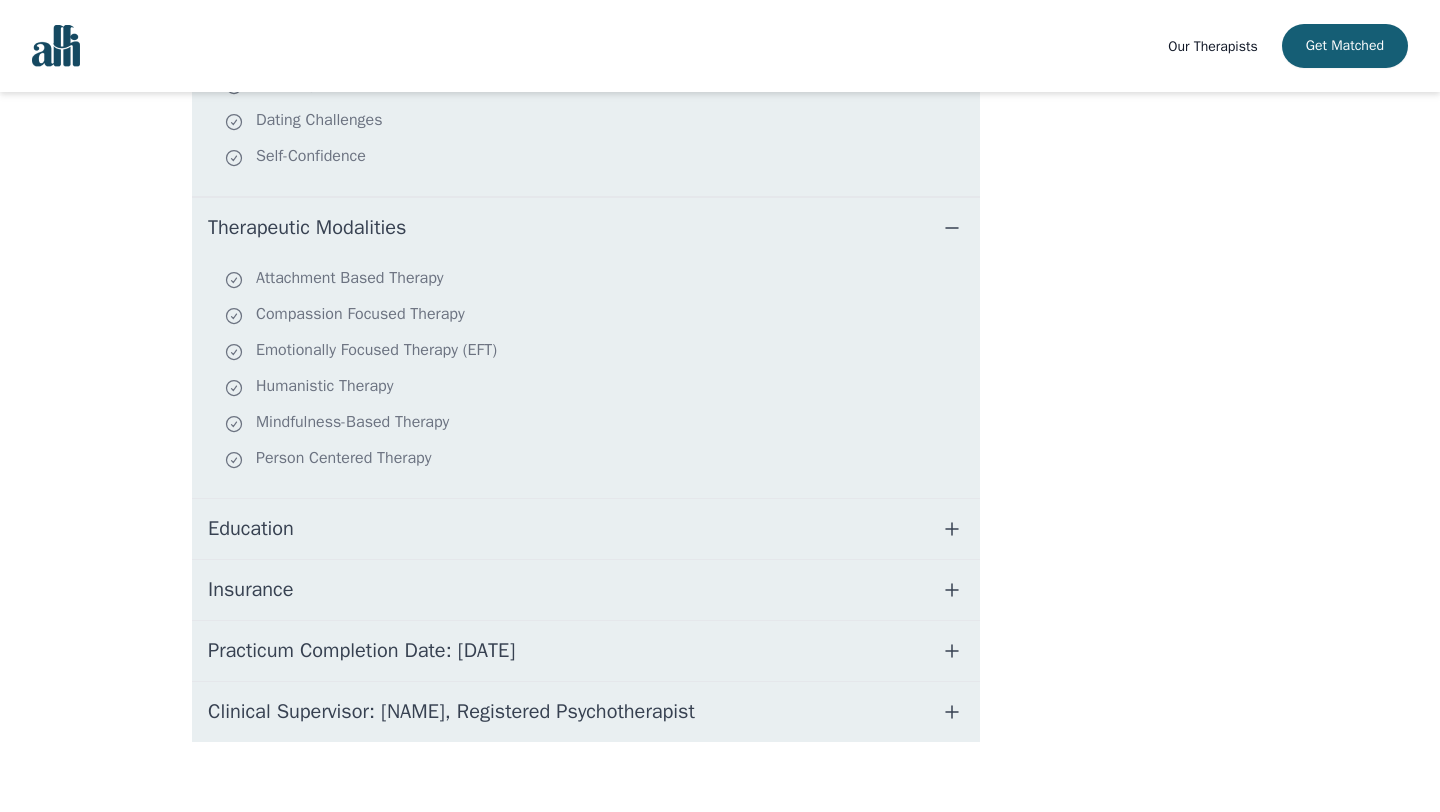 scroll, scrollTop: 760, scrollLeft: 0, axis: vertical 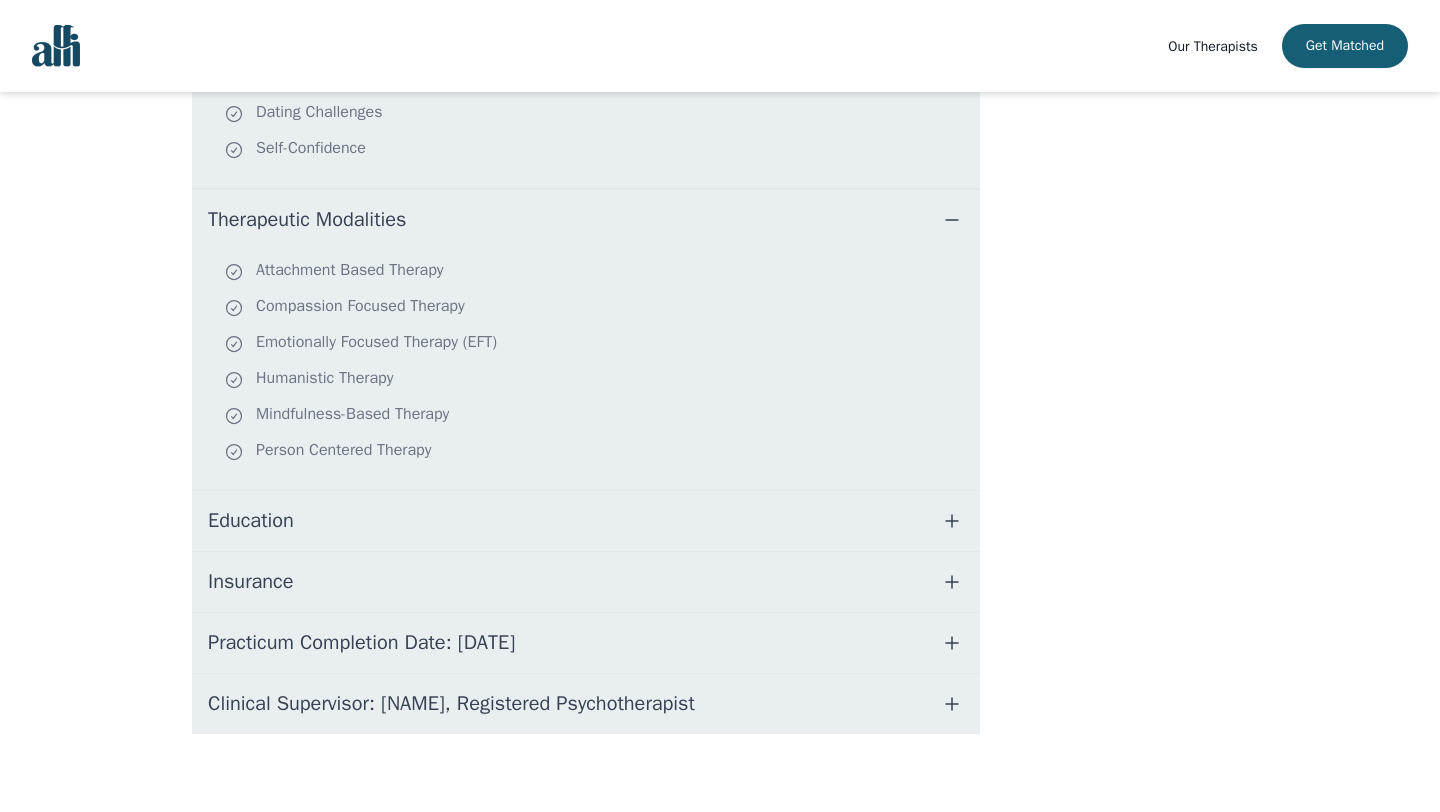 click on "Insurance" at bounding box center (250, 582) 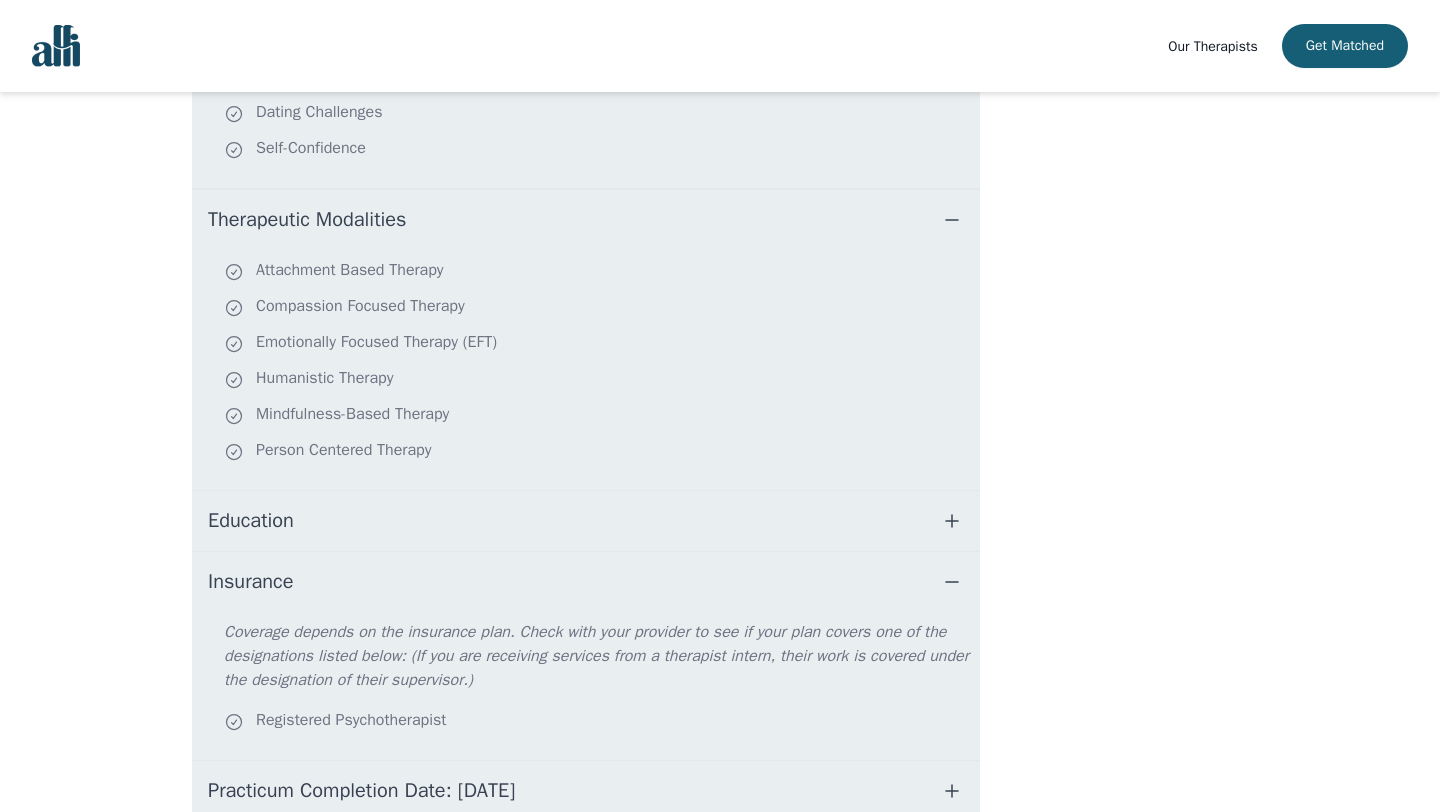 type 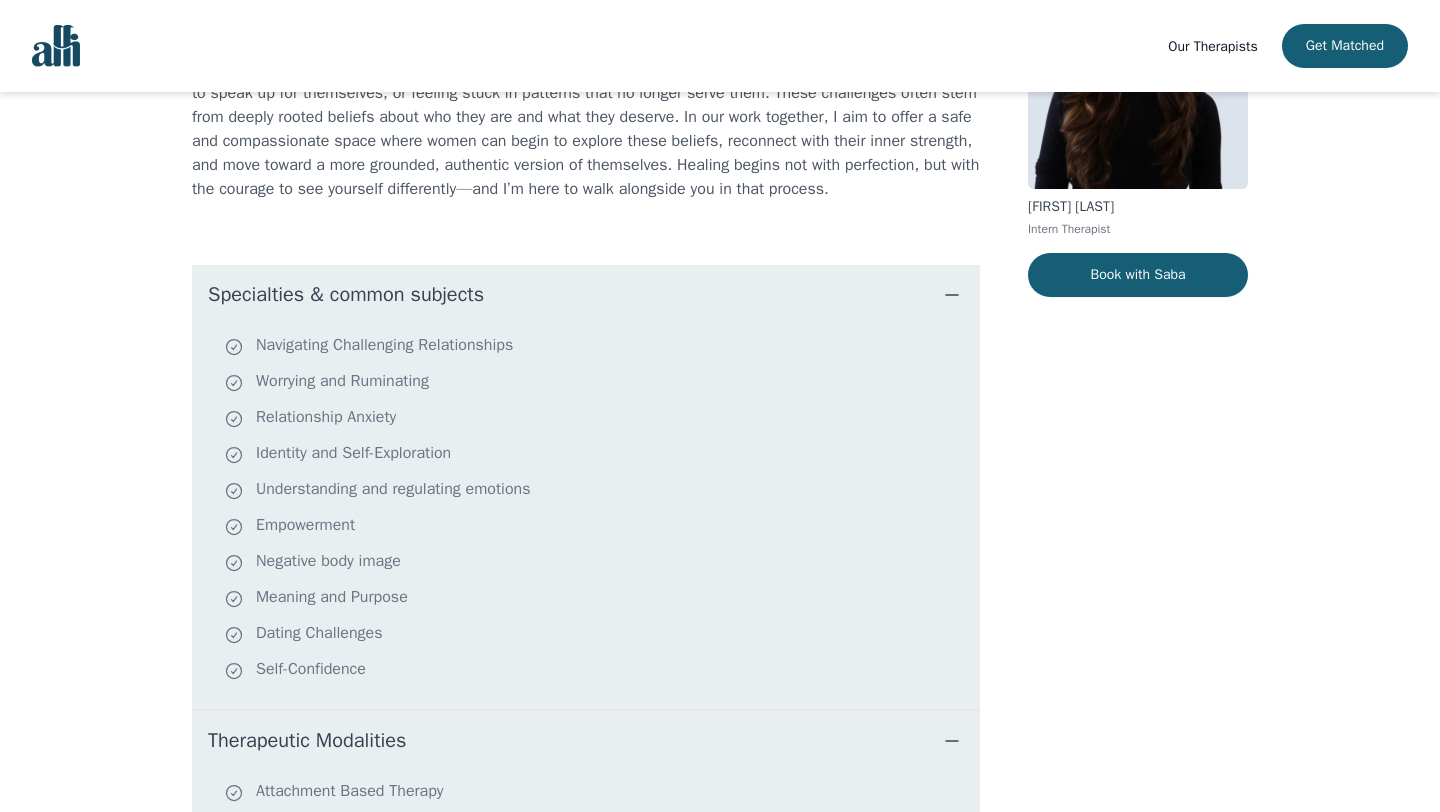 scroll, scrollTop: 240, scrollLeft: 0, axis: vertical 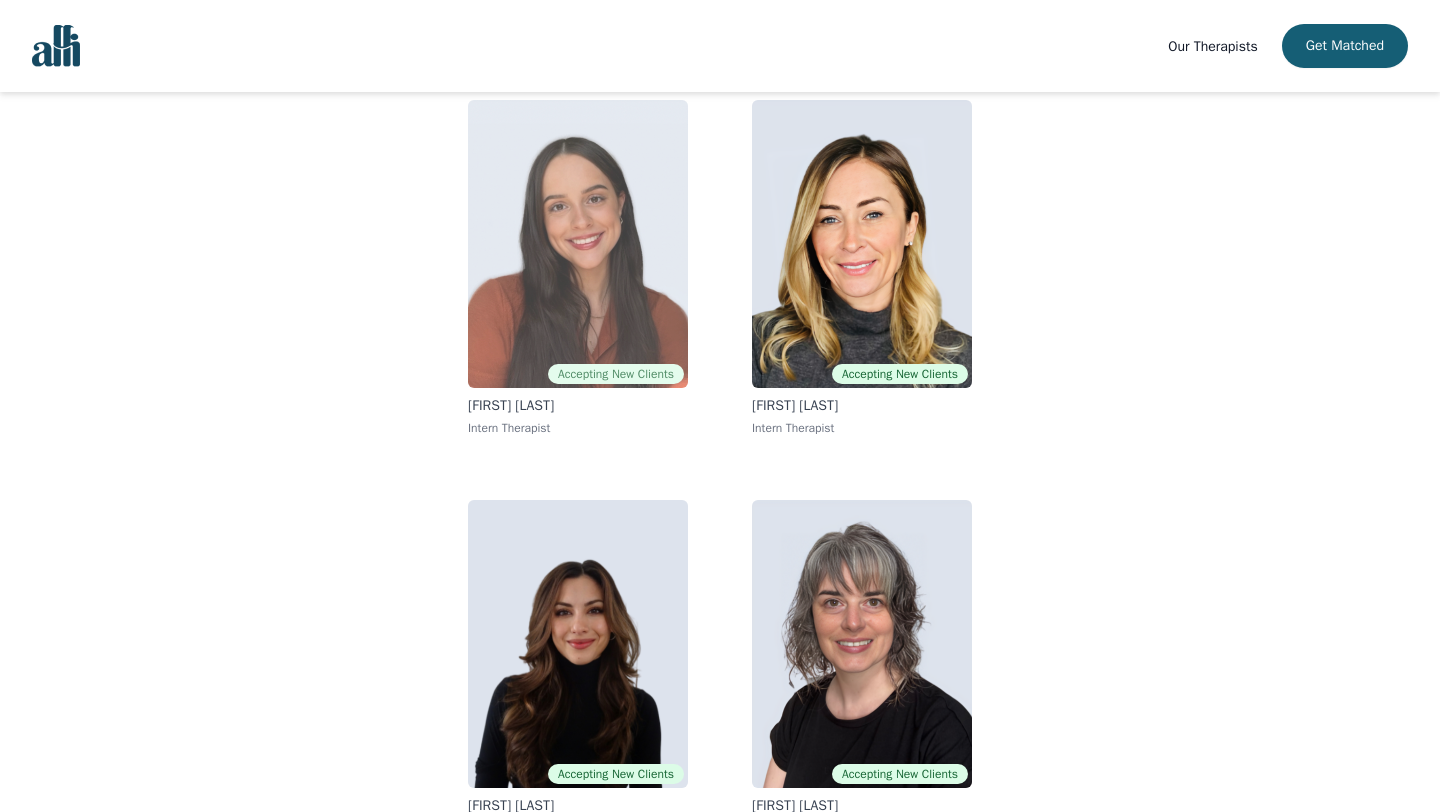 click at bounding box center [578, 244] 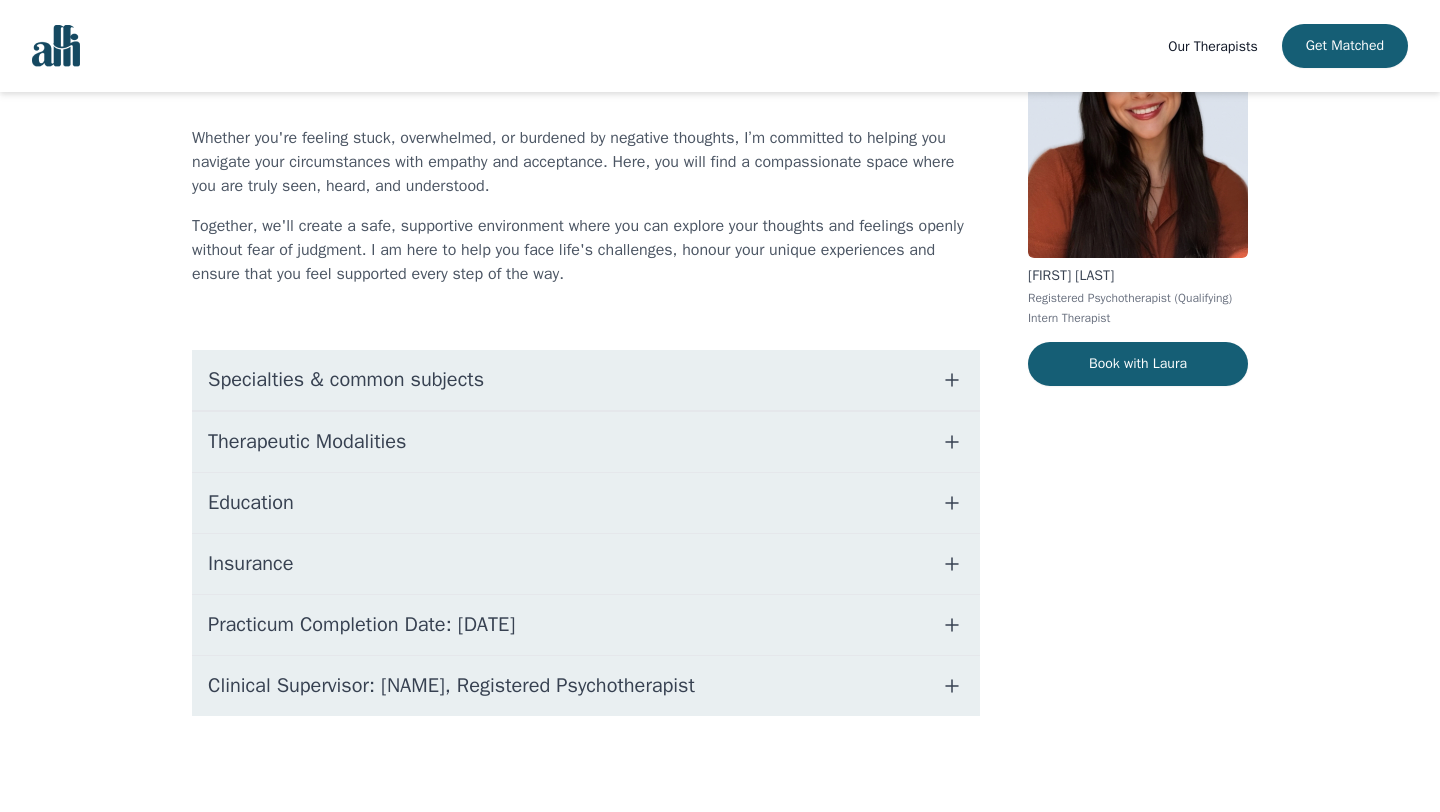 scroll, scrollTop: 0, scrollLeft: 0, axis: both 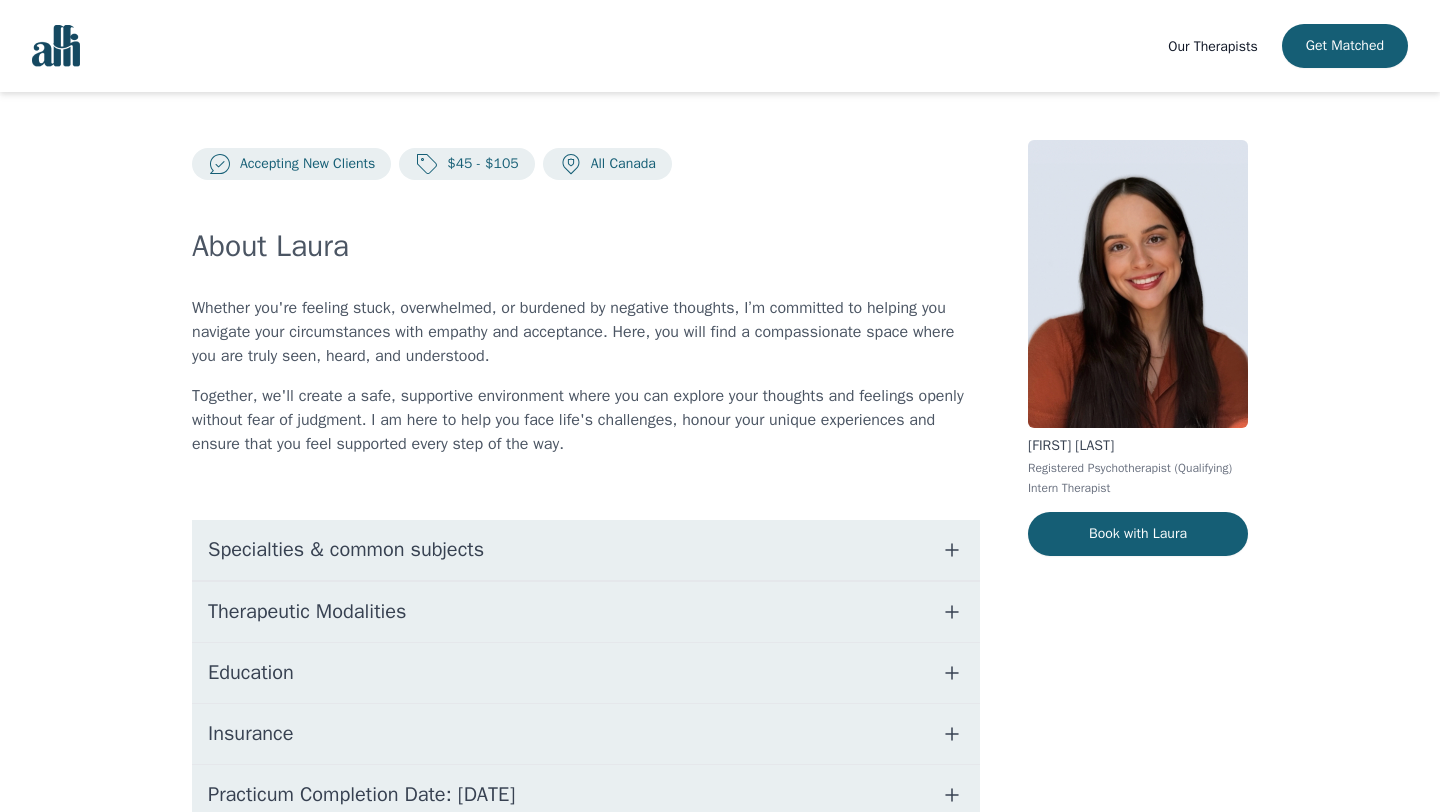click on "Specialties & common subjects" at bounding box center [346, 550] 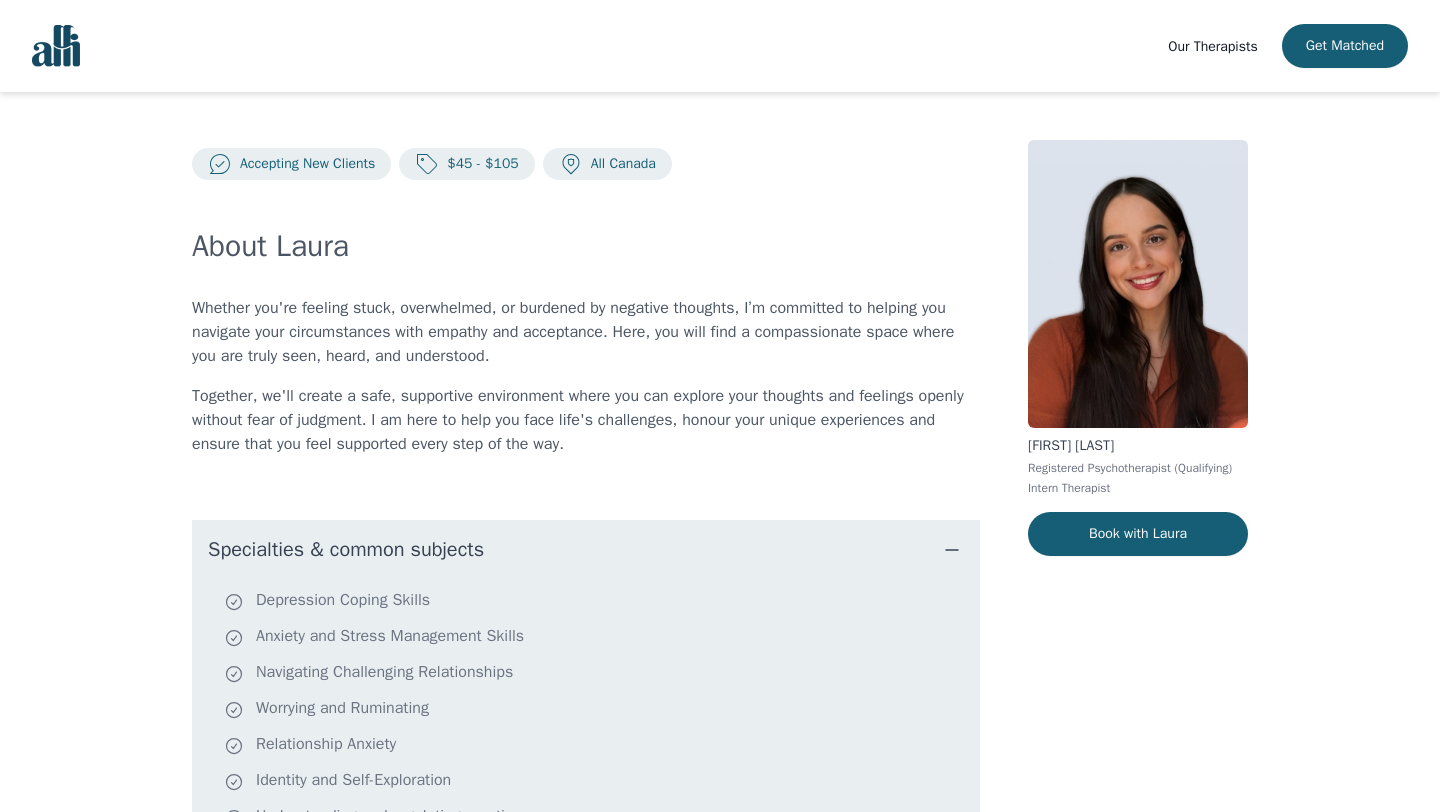 click on "Accepting New Clients $45 - $105 All [COUNTRY] About Laura Whether you're feeling stuck, overwhelmed, or burdened by negative thoughts, I’m committed to helping you navigate your circumstances with empathy and acceptance. Here, you will find a compassionate space where you are truly seen, heard, and understood.  Together, we'll create a safe, supportive environment where you can explore your thoughts and feelings openly without fear of judgment. I am here to help you face life's challenges, honour your unique experiences and ensure that you feel supported every step of the way. Specialties & common subjects Depression Coping Skills Anxiety and Stress Management Skills Navigating Challenging Relationships Worrying and Ruminating Relationship Anxiety Identity and Self-Exploration Understanding and regulating emotions Burnout ADHD Mindfulness Therapeutic Modalities Education Insurance Practicum Completion Date: [DATE] Clinical Supervisor: Anna Derbis, Registered Psychotherapist Laura Grohovac Intern Therapist" at bounding box center (720, 729) 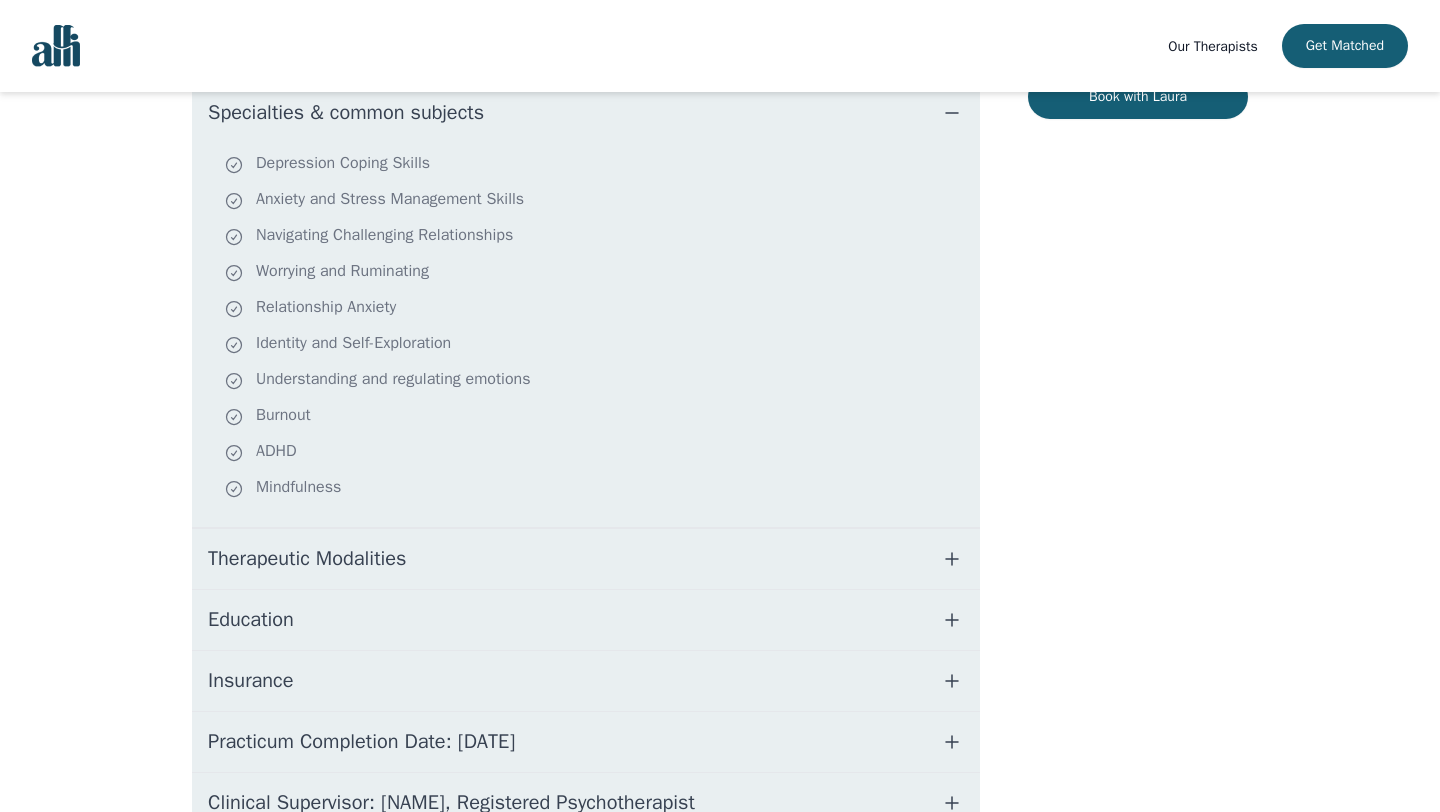 scroll, scrollTop: 440, scrollLeft: 0, axis: vertical 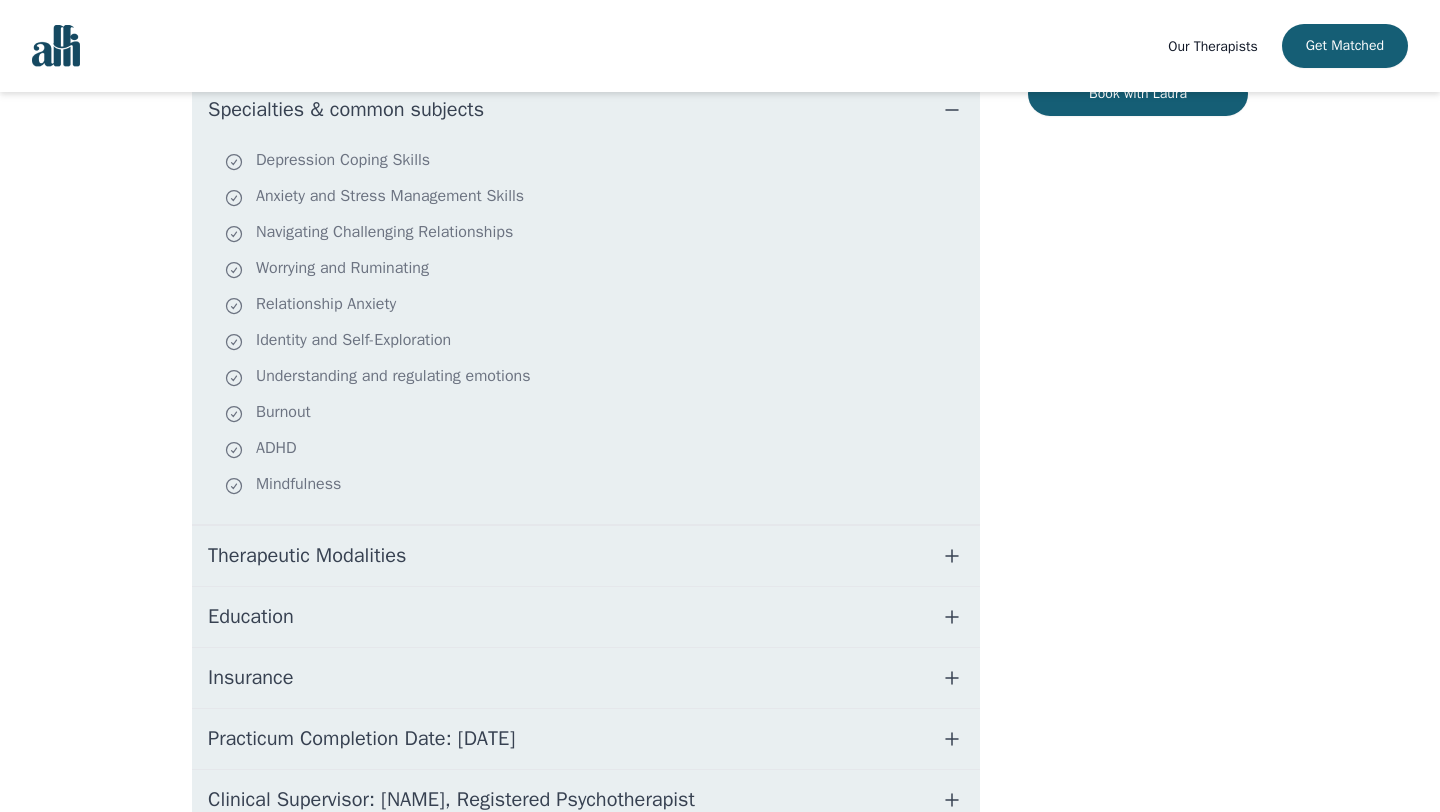 click on "Therapeutic Modalities" at bounding box center [307, 556] 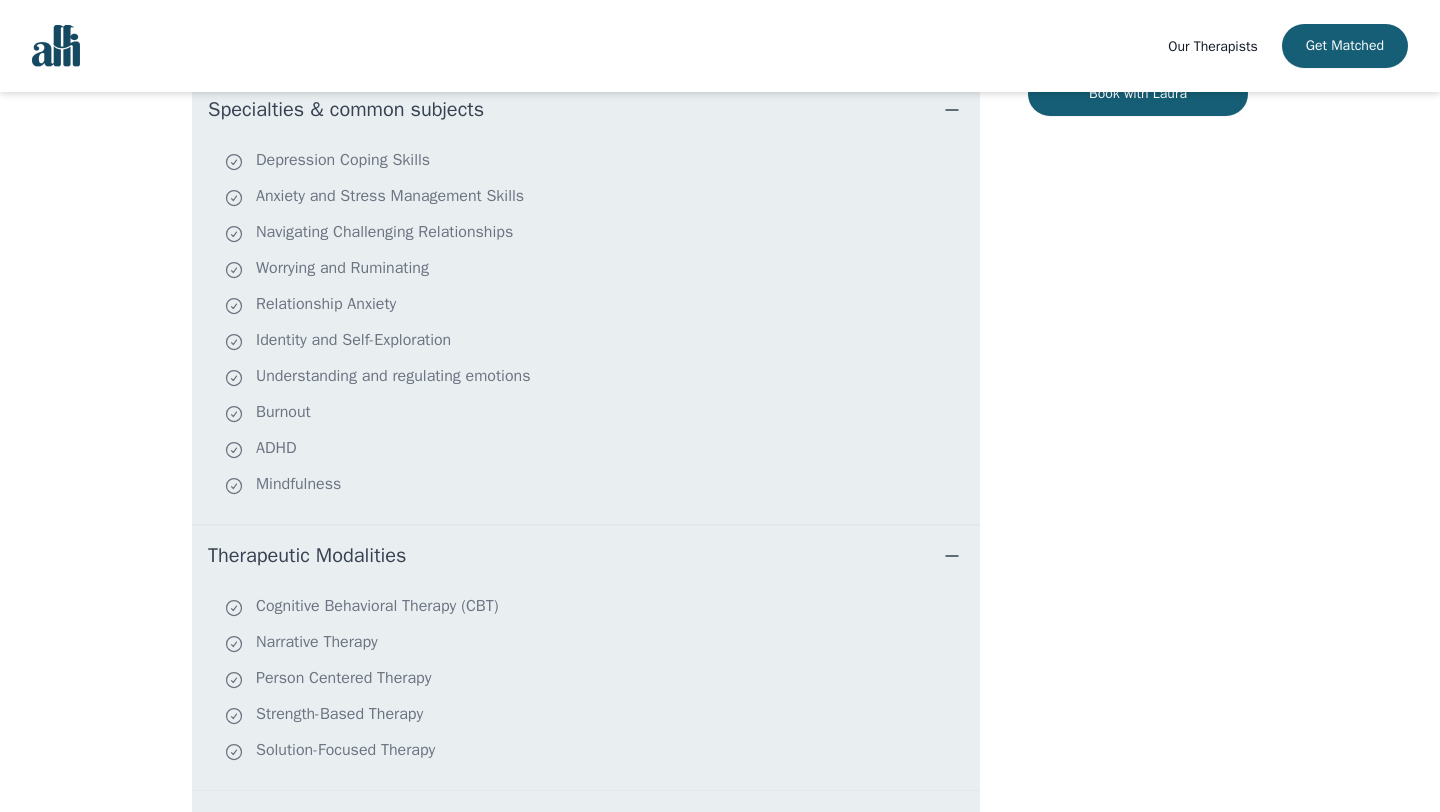 click on "Our Therapists Get Matched Accepting New Clients $45 - $105 All Canada About [FIRST] Whether you're feeling stuck, overwhelmed, or burdened by negative thoughts, I’m committed to helping you navigate your circumstances with empathy and acceptance. Here, you will find a compassionate space where you are truly seen, heard, and understood.  Together, we'll create a safe, supportive environment where you can explore your thoughts and feelings openly without fear of judgment. I am here to help you face life's challenges, honour your unique experiences and ensure that you feel supported every step of the way. Specialties & common subjects Depression Coping Skills Anxiety and Stress Management Skills Navigating Challenging Relationships Worrying and Ruminating Relationship Anxiety Identity and Self-Exploration Understanding and regulating emotions Burnout ADHD Mindfulness Therapeutic Modalities Cognitive Behavioral Therapy (CBT) Narrative Therapy Person Centered Therapy Strength-Based Therapy Solution-Focused Therapy Education Insurance" at bounding box center (720, 391) 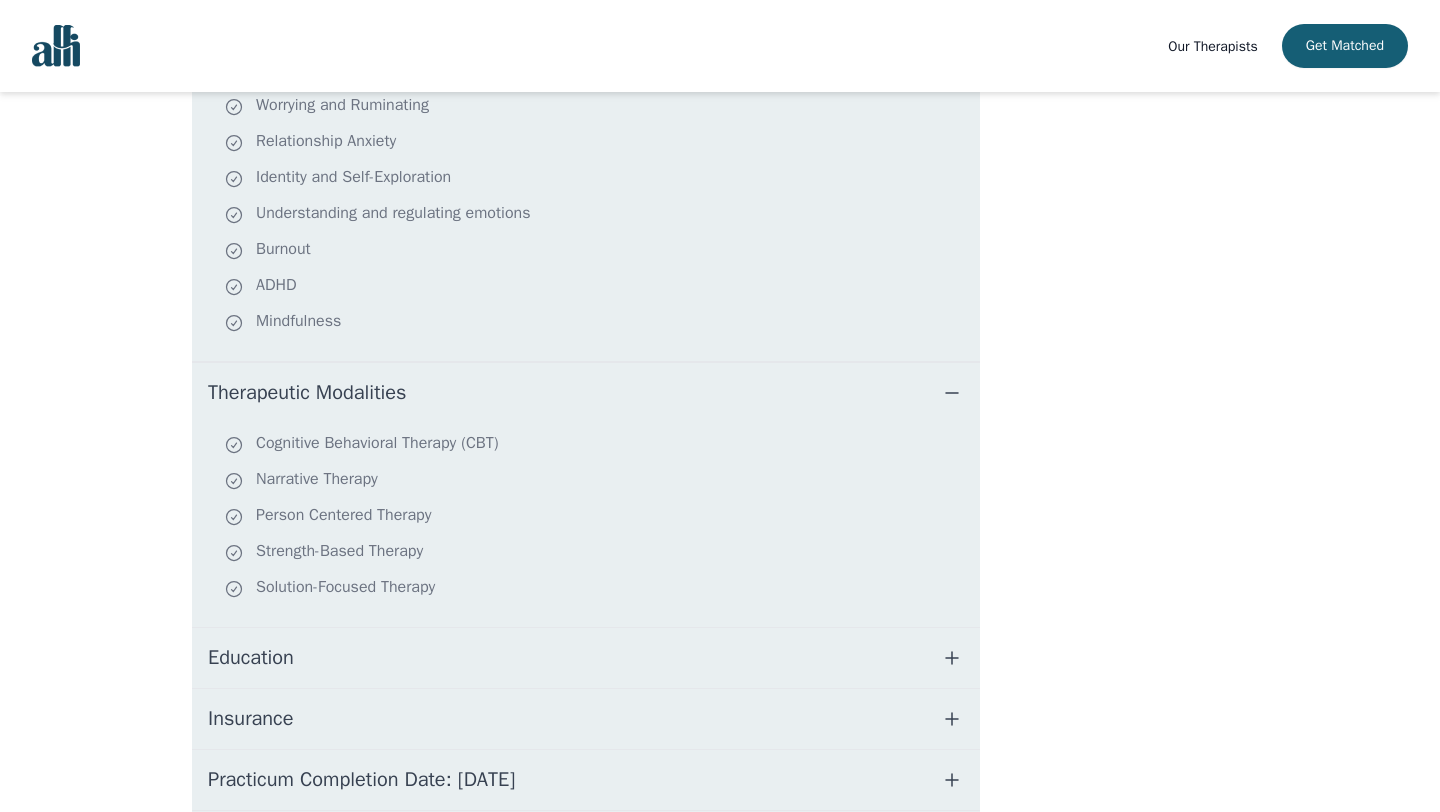 scroll, scrollTop: 640, scrollLeft: 0, axis: vertical 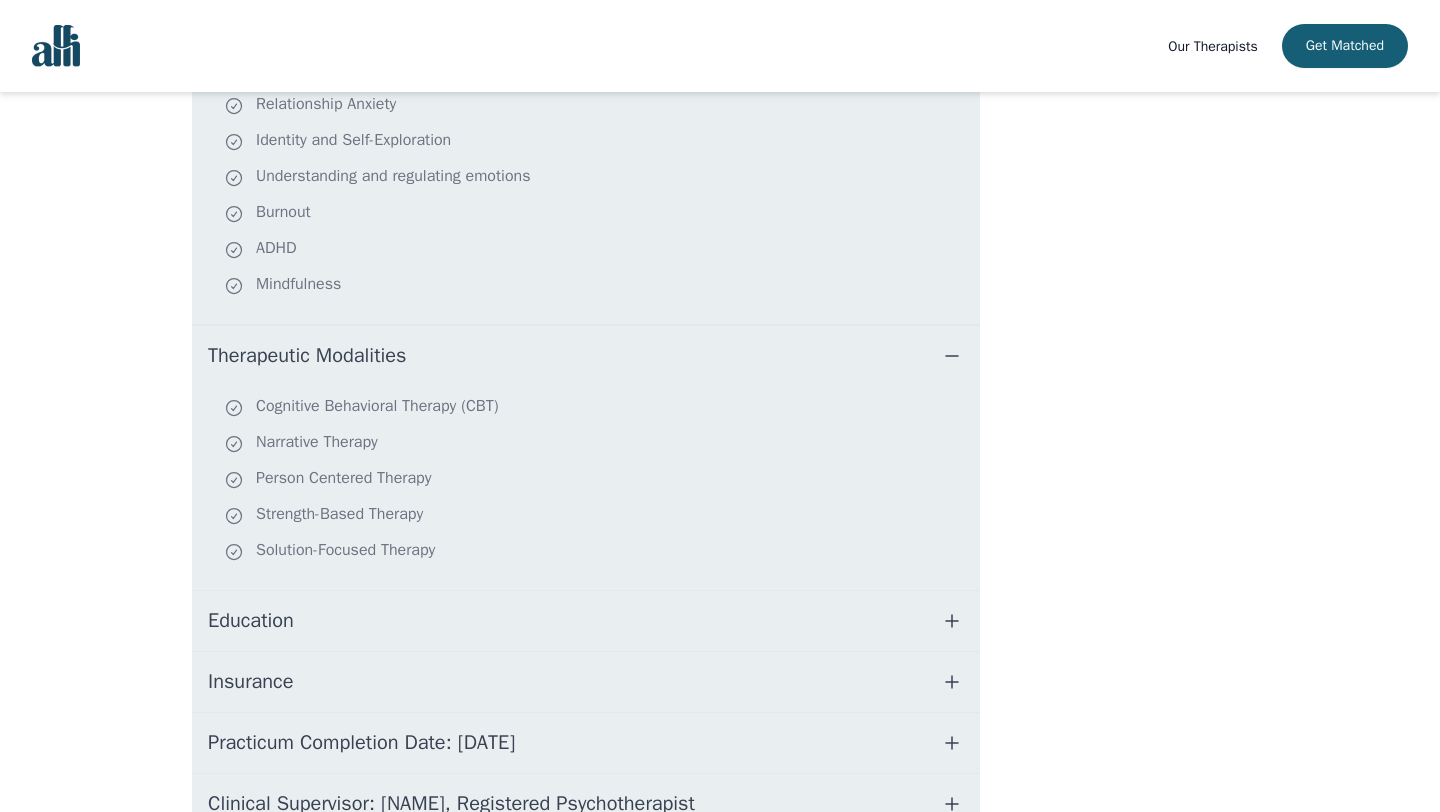 click on "Education" at bounding box center (251, 621) 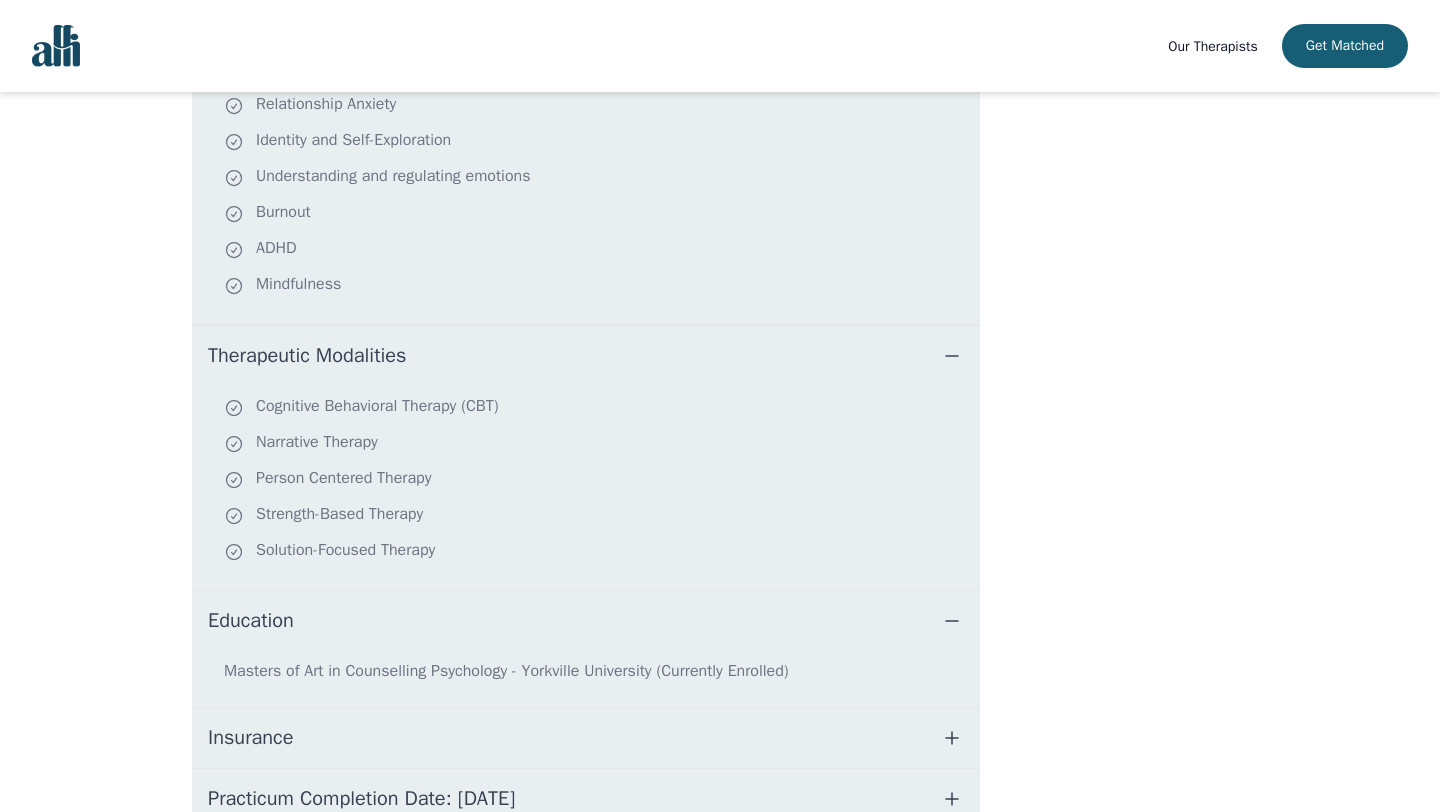 click on "Our Therapists Get Matched Accepting New Clients $45 - $105 All Canada About [FIRST] Whether you're feeling stuck, overwhelmed, or burdened by negative thoughts, I’m committed to helping you navigate your circumstances with empathy and acceptance. Here, you will find a compassionate space where you are truly seen, heard, and understood.  Together, we'll create a safe, supportive environment where you can explore your thoughts and feelings openly without fear of judgment. I am here to help you face life's challenges, honour your unique experiences and ensure that you feel supported every step of the way. Specialties & common subjects Depression Coping Skills Anxiety and Stress Management Skills Navigating Challenging Relationships Worrying and Ruminating Relationship Anxiety Identity and Self-Exploration Understanding and regulating emotions Burnout ADHD Mindfulness Therapeutic Modalities Cognitive Behavioral Therapy (CBT) Narrative Therapy Person Centered Therapy Strength-Based Therapy Solution-Focused Therapy Education Insurance" at bounding box center [720, 219] 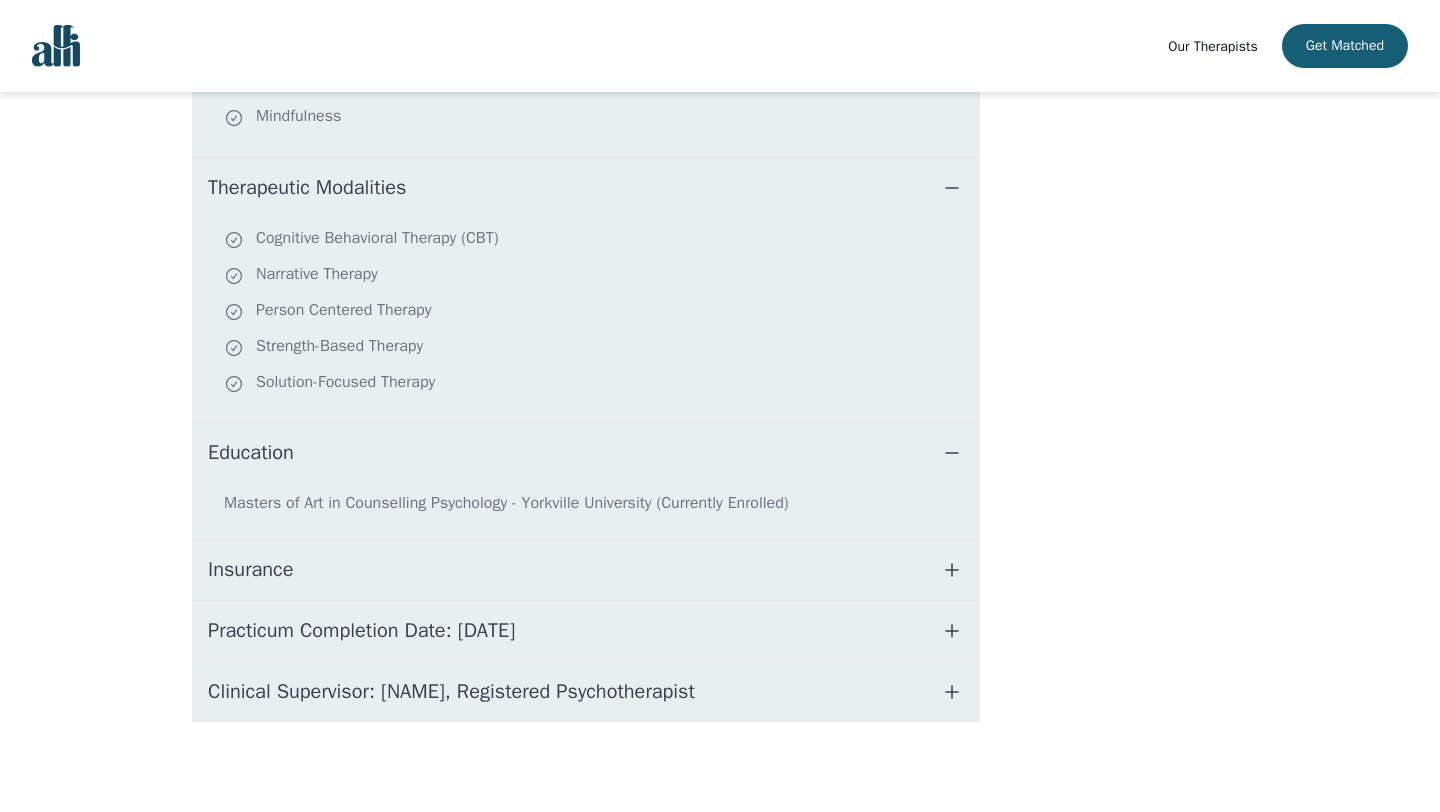 scroll, scrollTop: 814, scrollLeft: 0, axis: vertical 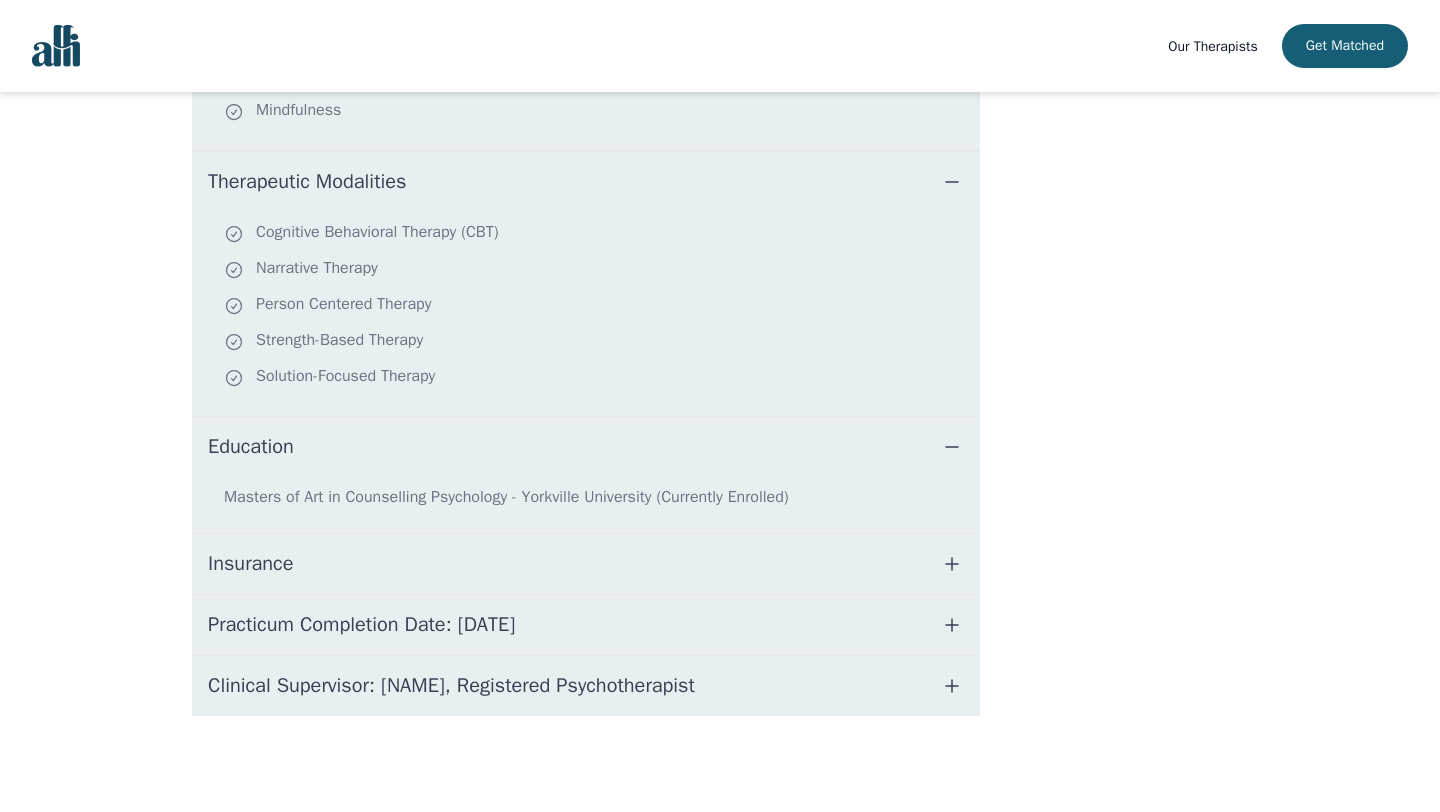 click on "Insurance" at bounding box center (250, 564) 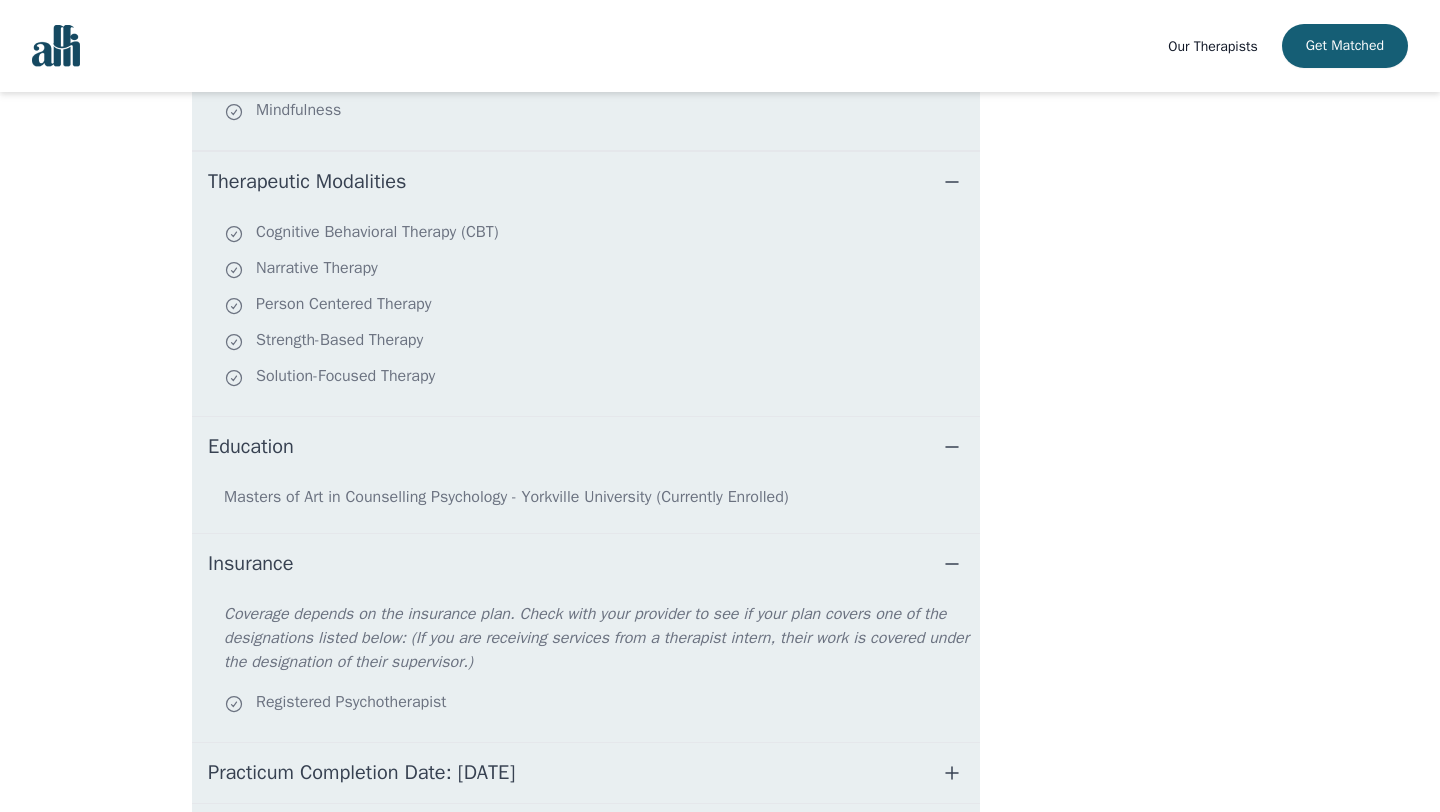type 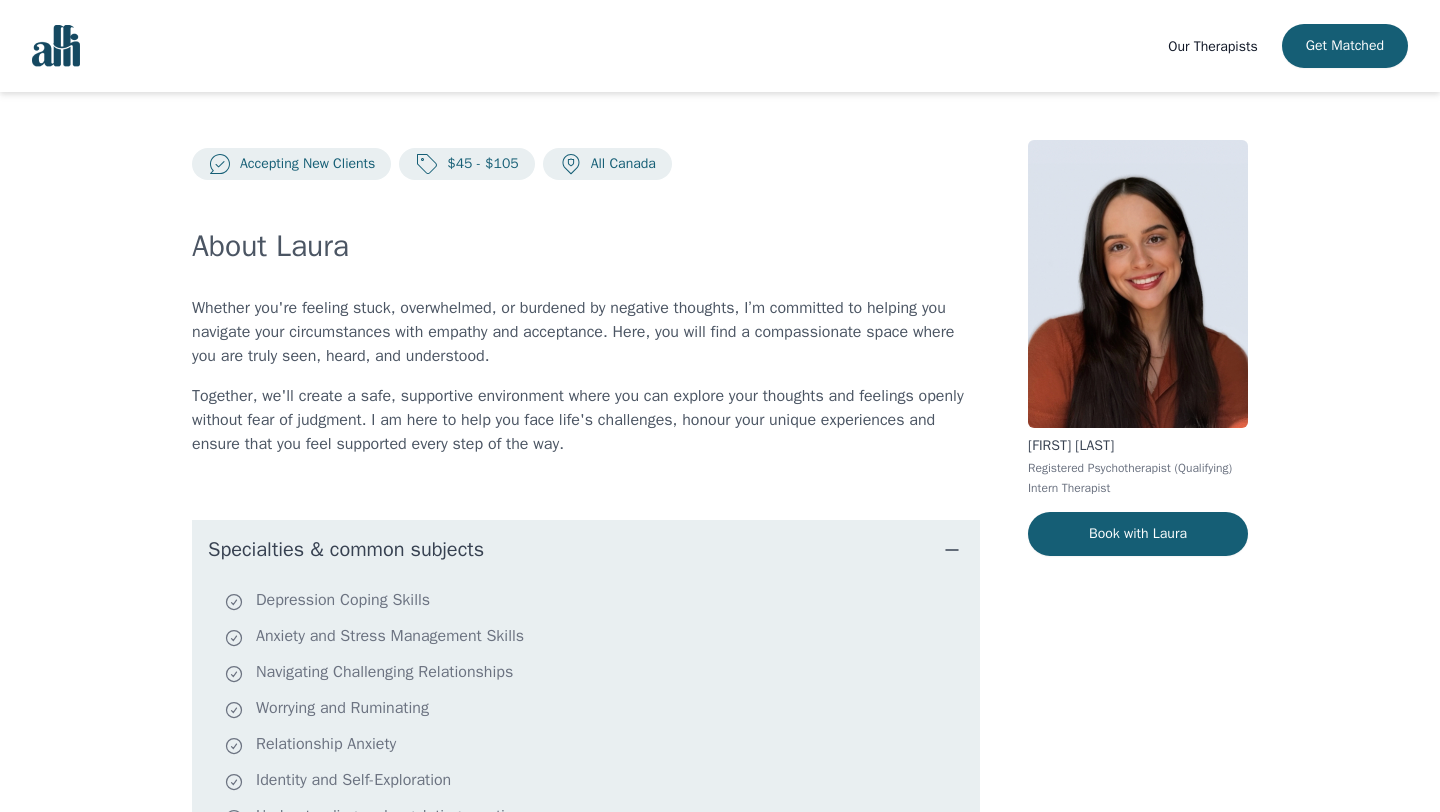 scroll, scrollTop: 0, scrollLeft: 0, axis: both 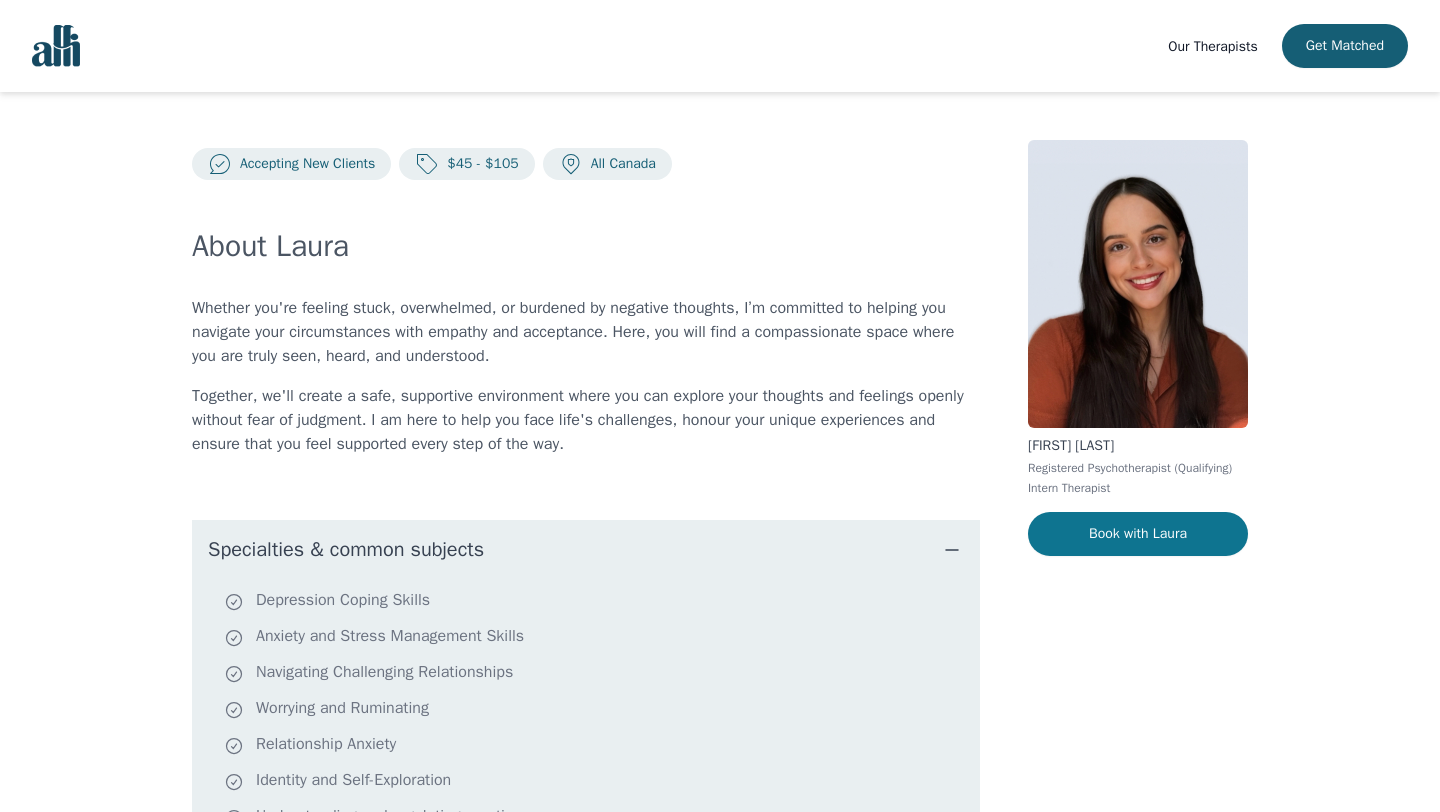 click on "Book with Laura" at bounding box center [1138, 534] 